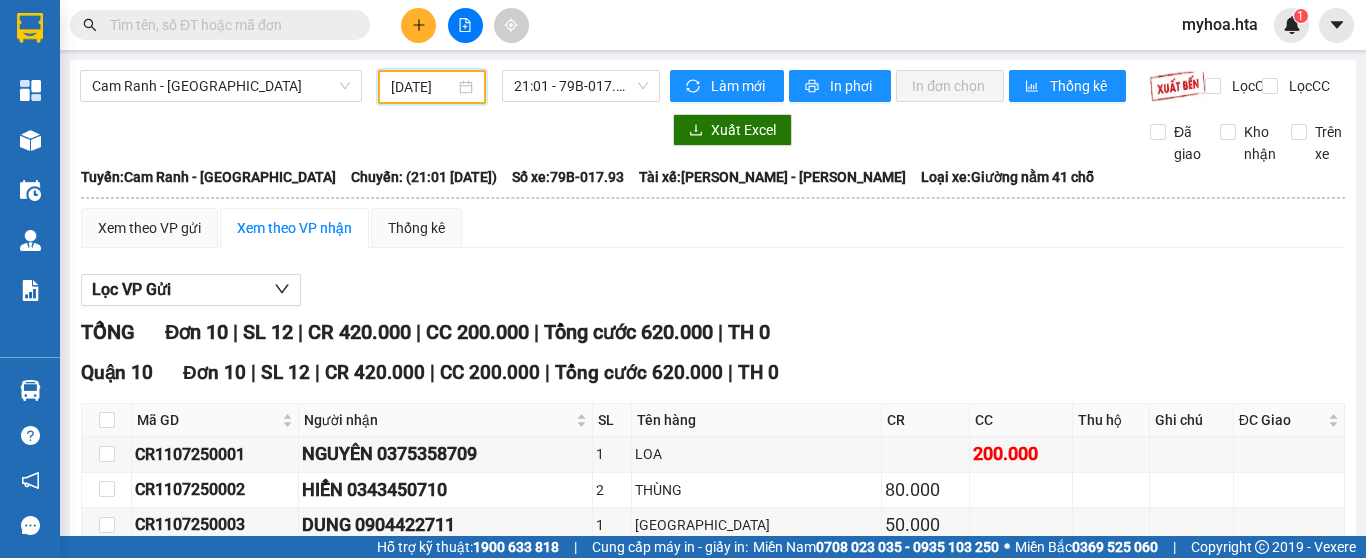 scroll, scrollTop: 0, scrollLeft: 0, axis: both 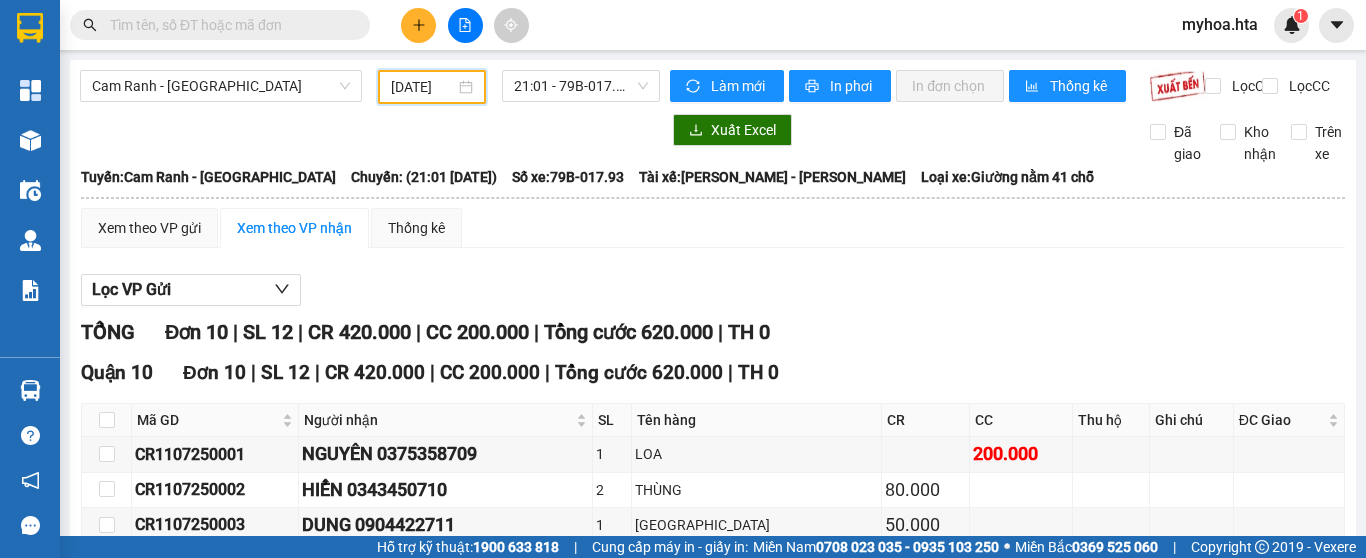 drag, startPoint x: 294, startPoint y: 77, endPoint x: 280, endPoint y: 105, distance: 31.304953 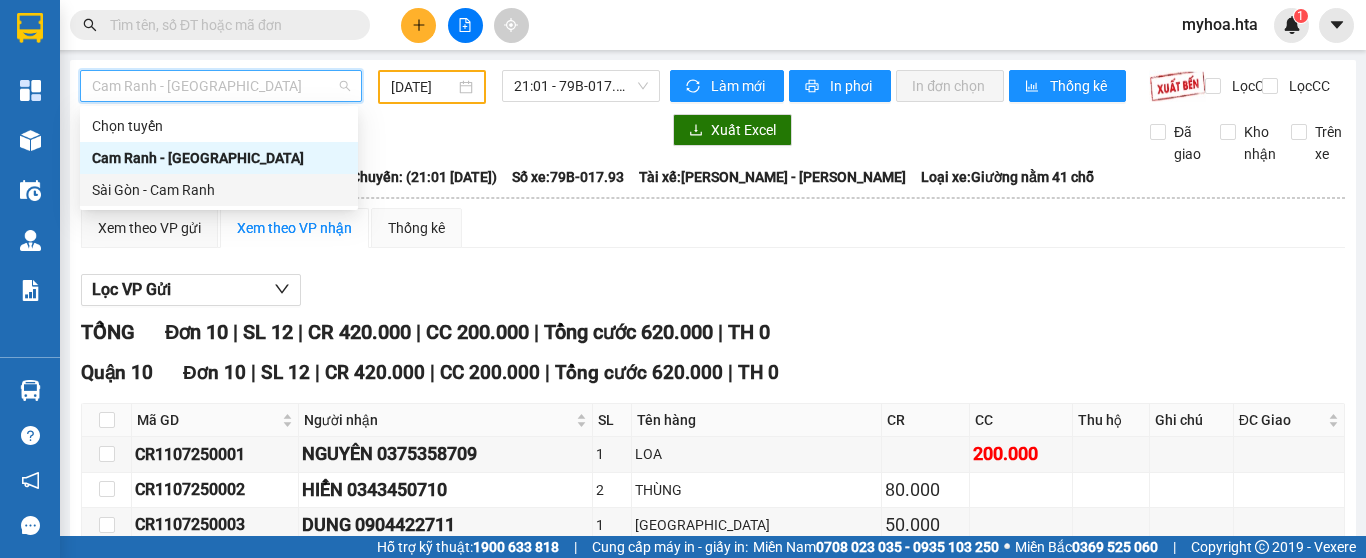 click on "Sài Gòn - Cam Ranh" at bounding box center [219, 190] 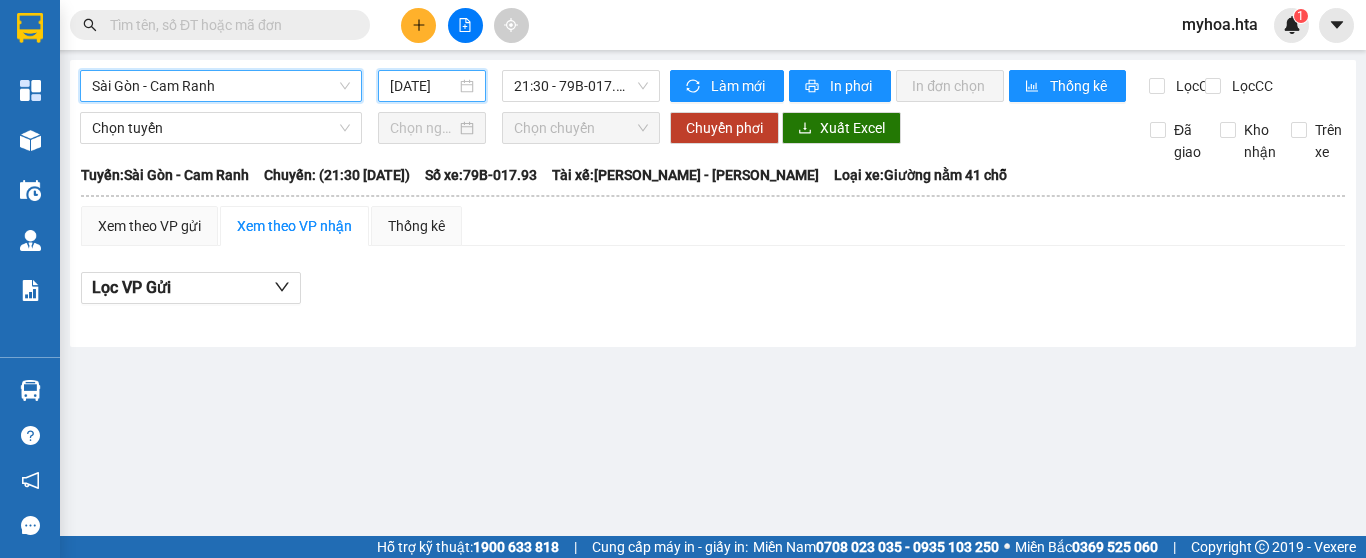 drag, startPoint x: 402, startPoint y: 79, endPoint x: 445, endPoint y: 160, distance: 91.706055 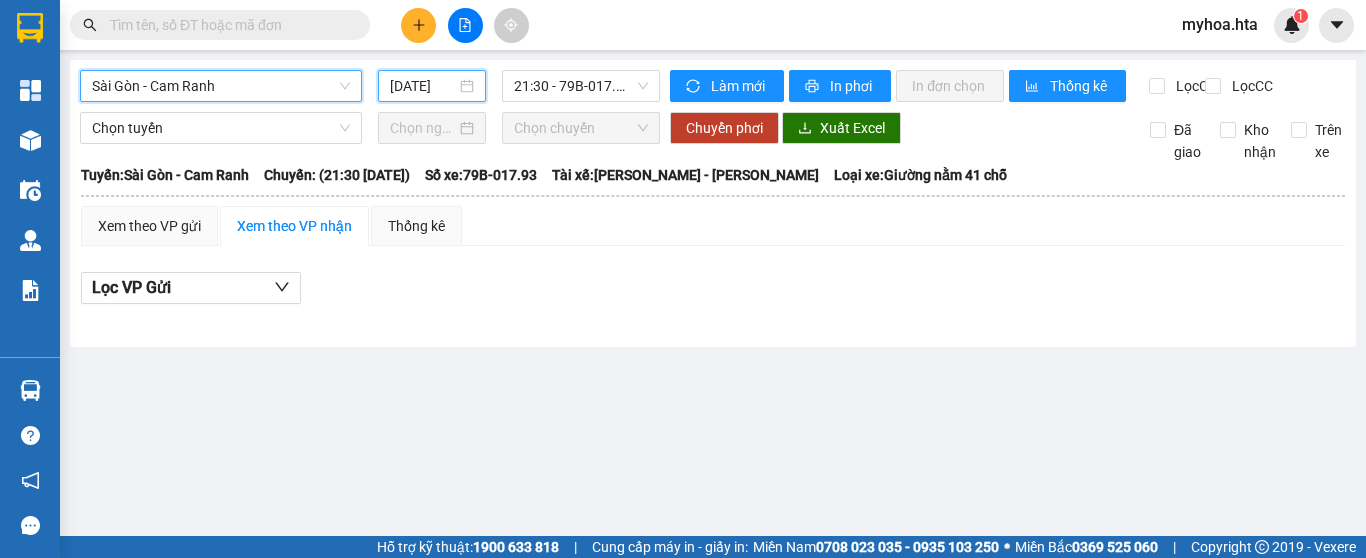 click on "[DATE]" at bounding box center (423, 86) 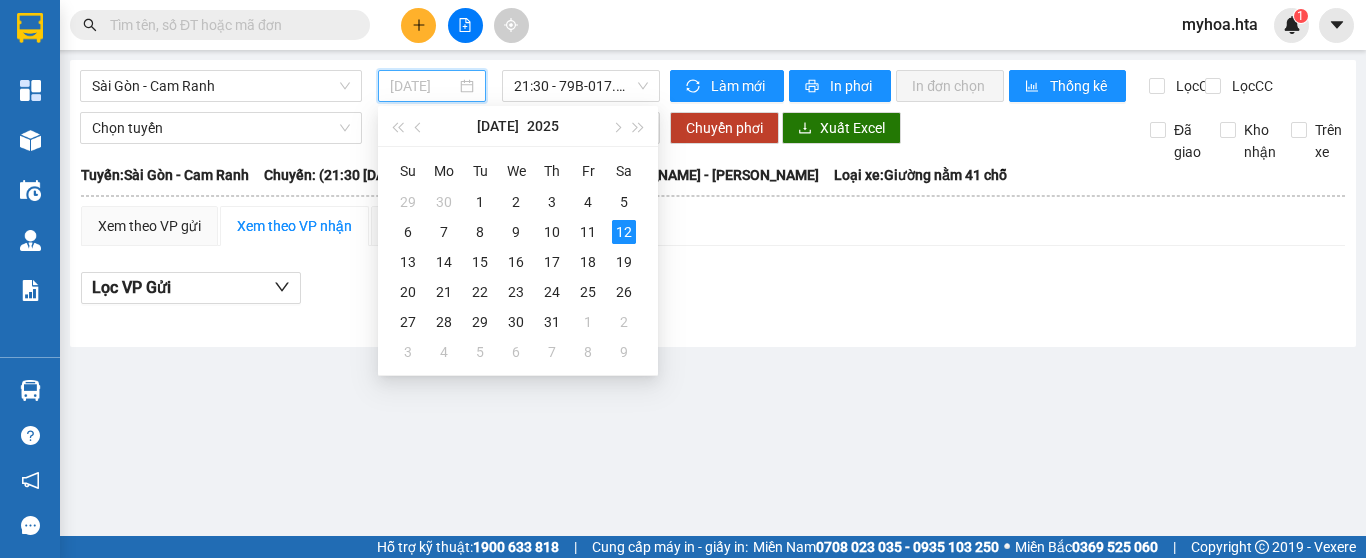 drag, startPoint x: 582, startPoint y: 231, endPoint x: 606, endPoint y: 143, distance: 91.214035 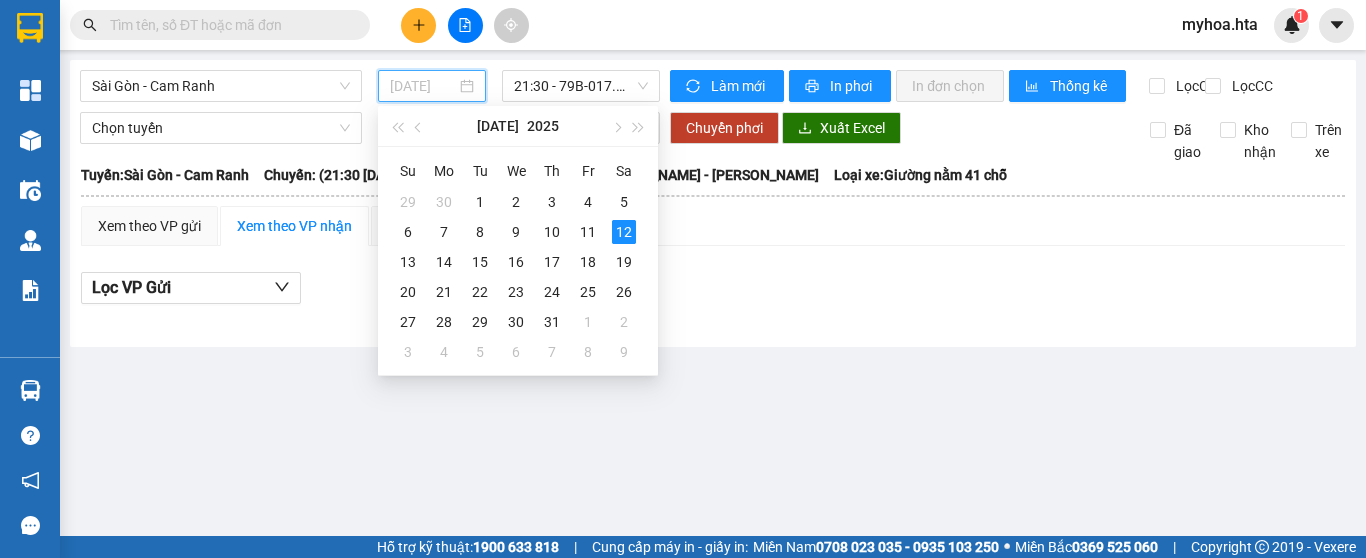 click on "11" at bounding box center (588, 232) 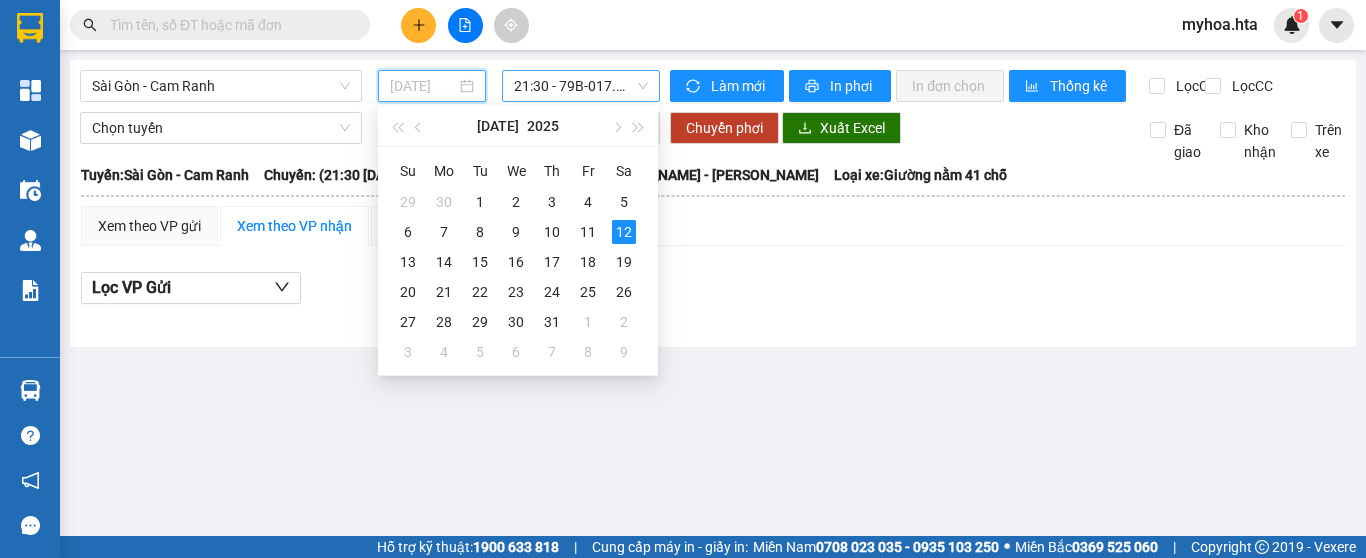 type on "[DATE]" 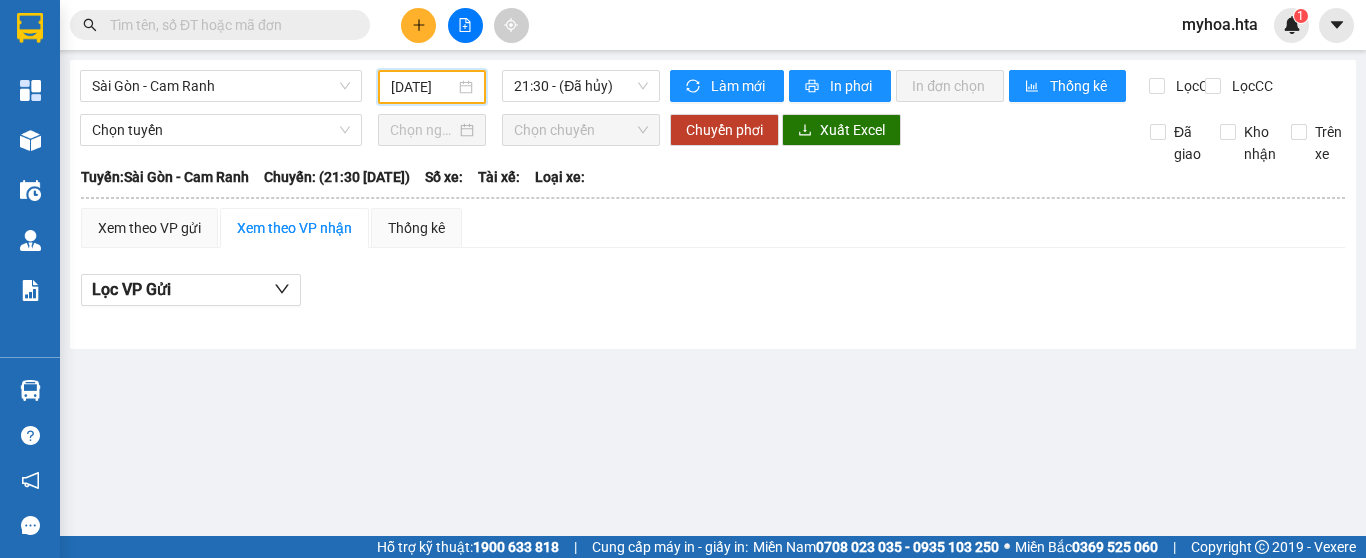 drag, startPoint x: 601, startPoint y: 84, endPoint x: 601, endPoint y: 109, distance: 25 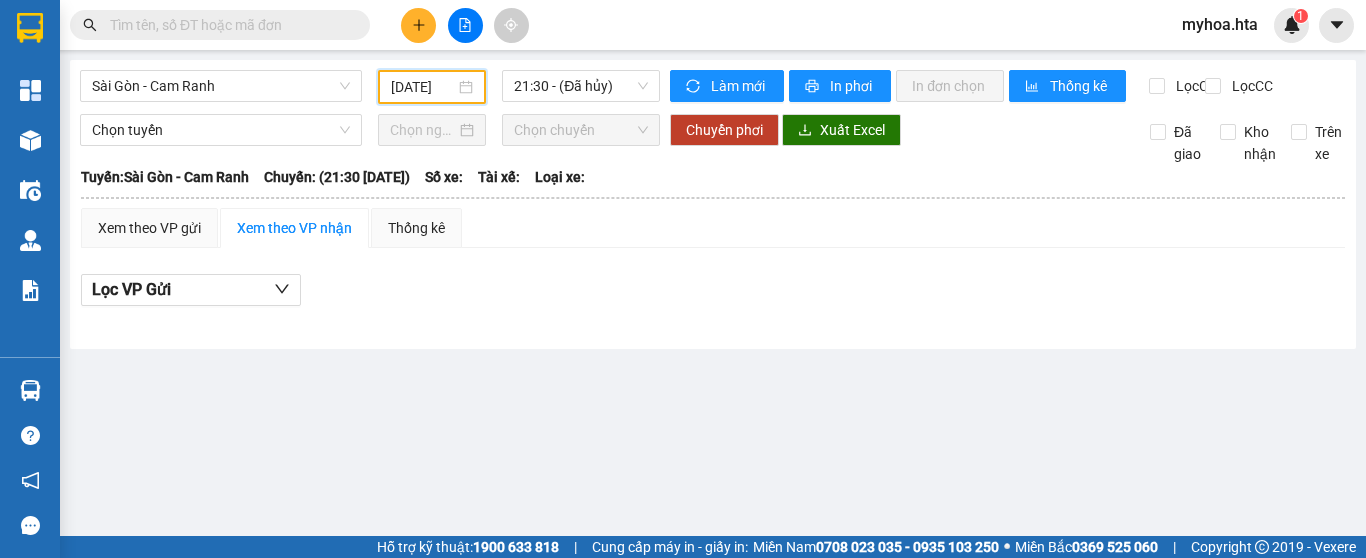 click on "21:30     - (Đã hủy)" at bounding box center (581, 86) 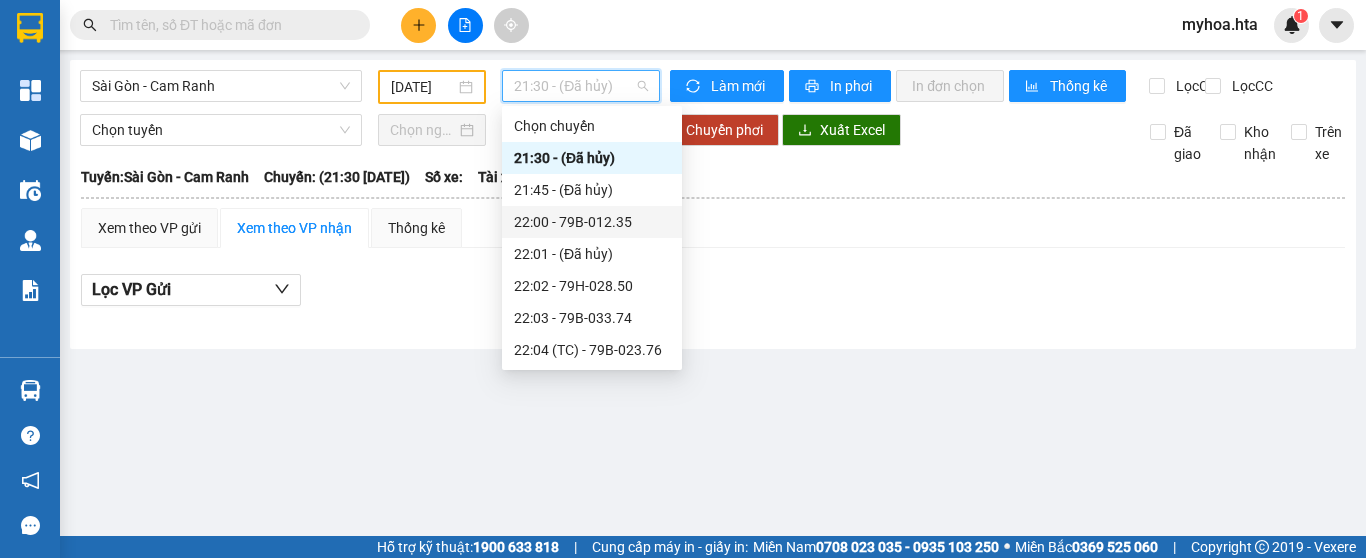 click on "22:00     - 79B-012.35" at bounding box center [592, 222] 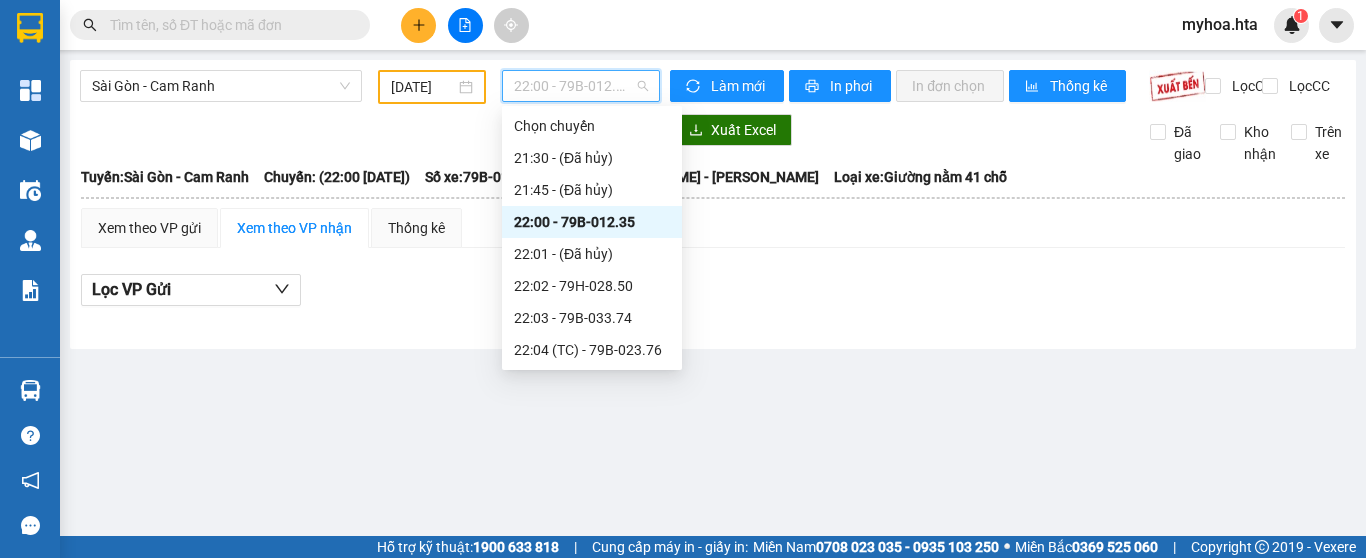 drag, startPoint x: 604, startPoint y: 93, endPoint x: 603, endPoint y: 203, distance: 110.00455 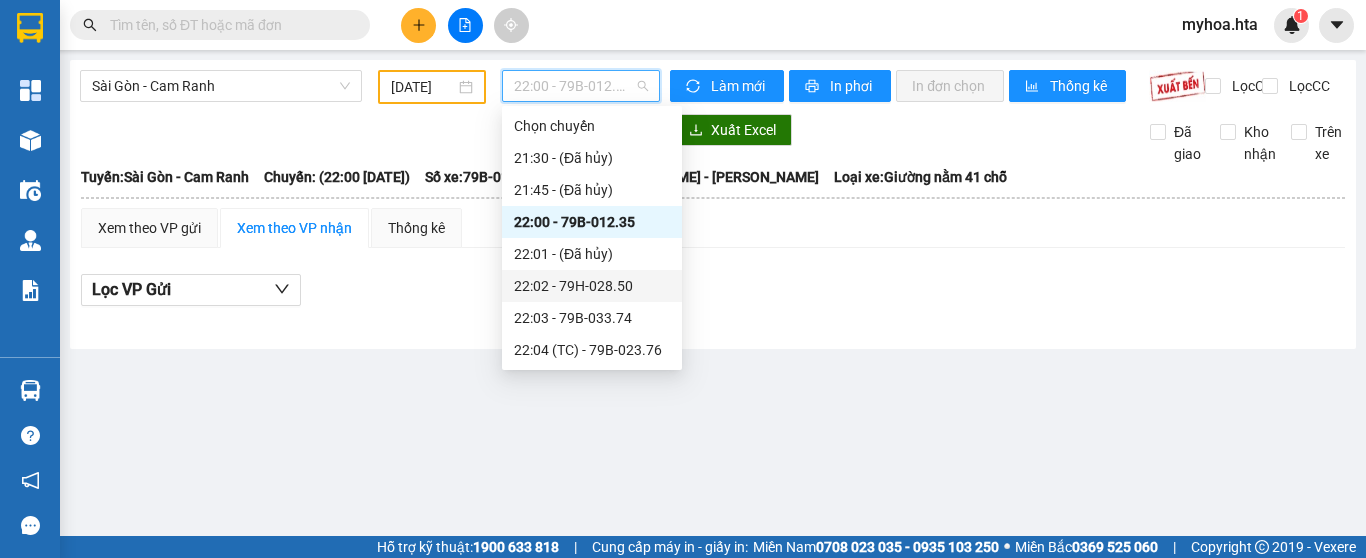 drag, startPoint x: 602, startPoint y: 279, endPoint x: 600, endPoint y: 129, distance: 150.01334 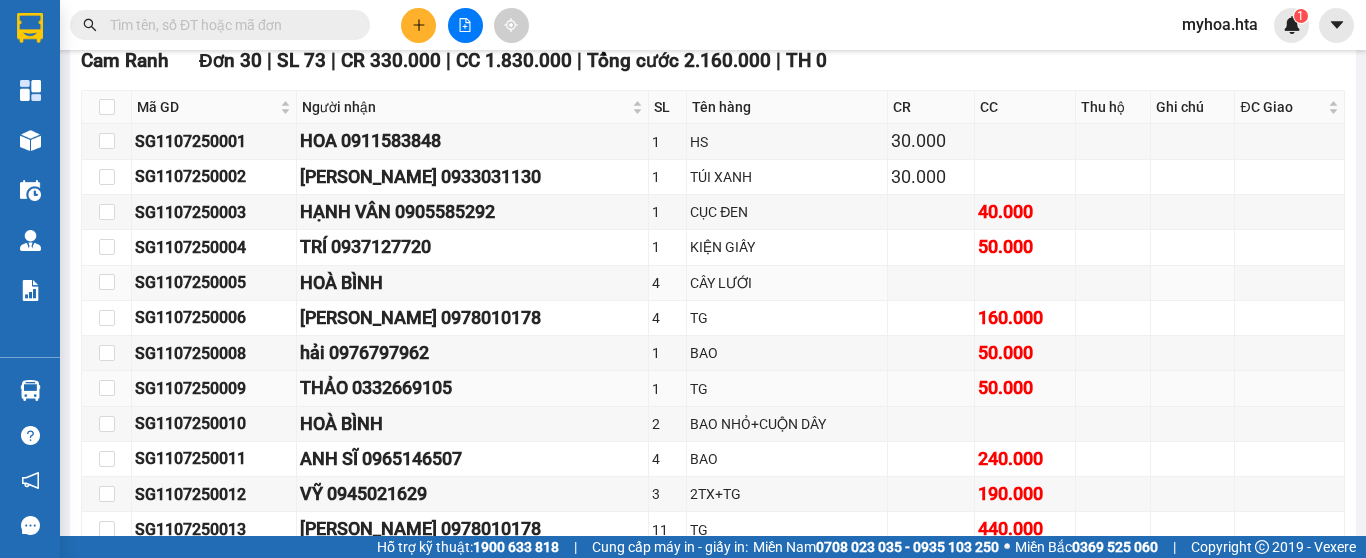 scroll, scrollTop: 500, scrollLeft: 0, axis: vertical 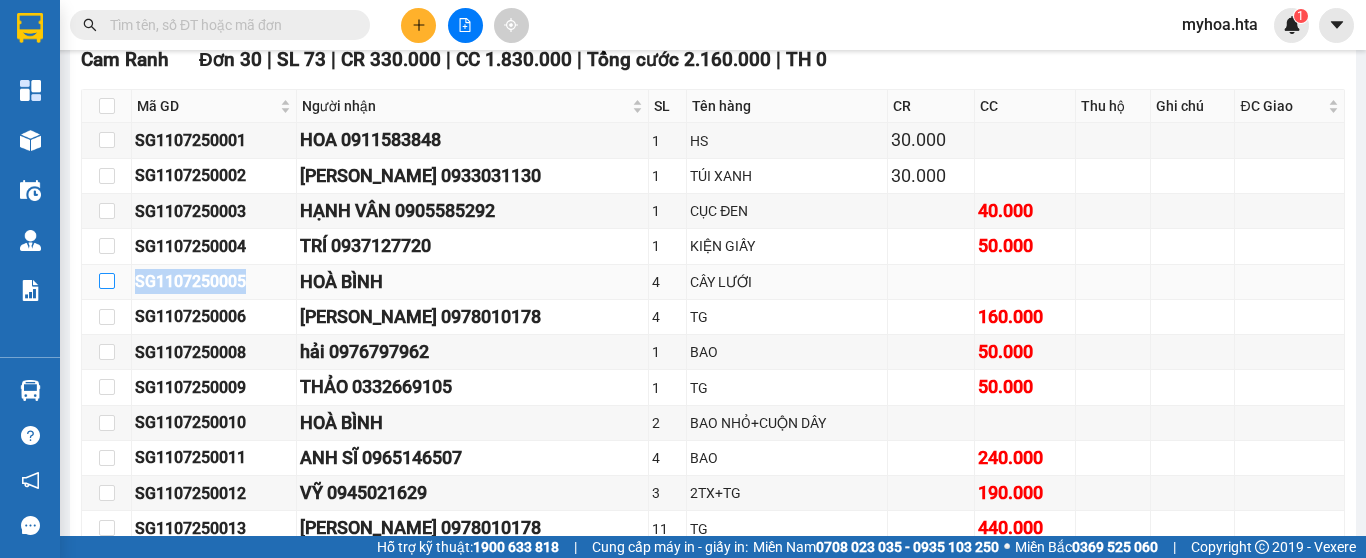 drag, startPoint x: 245, startPoint y: 289, endPoint x: 108, endPoint y: 294, distance: 137.09122 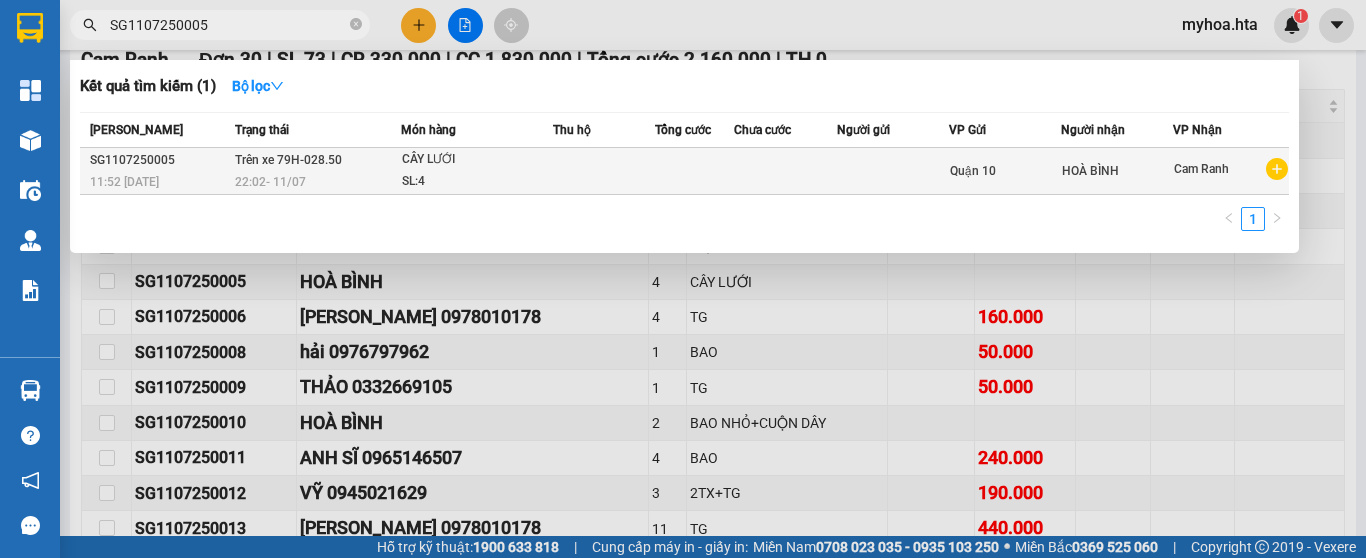 type on "SG1107250005" 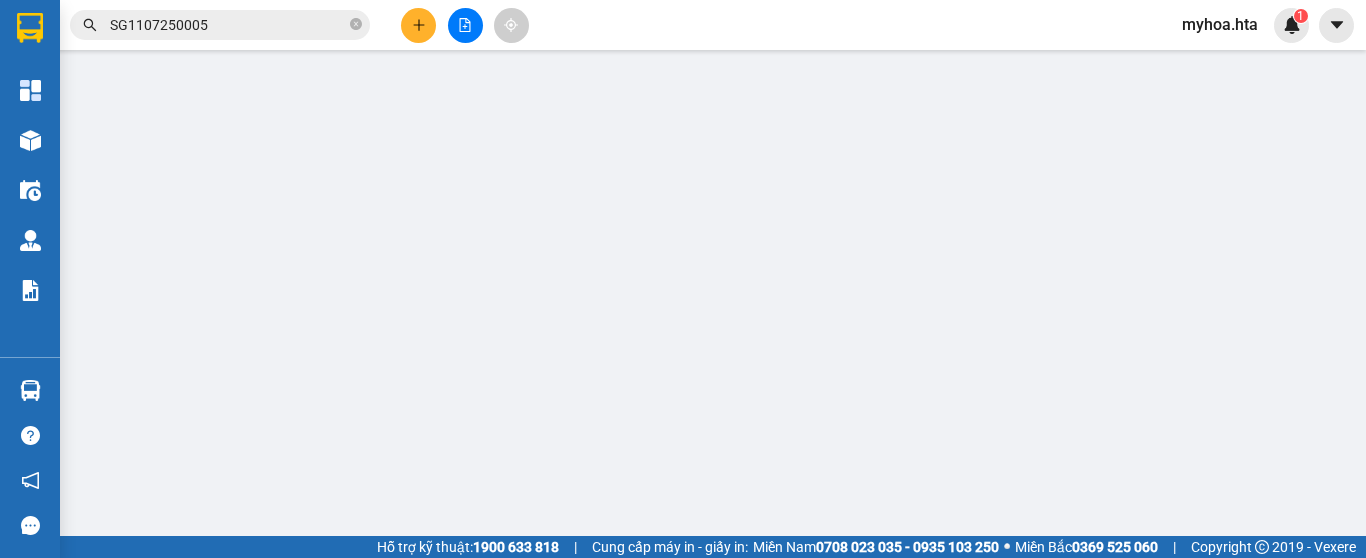 scroll, scrollTop: 0, scrollLeft: 0, axis: both 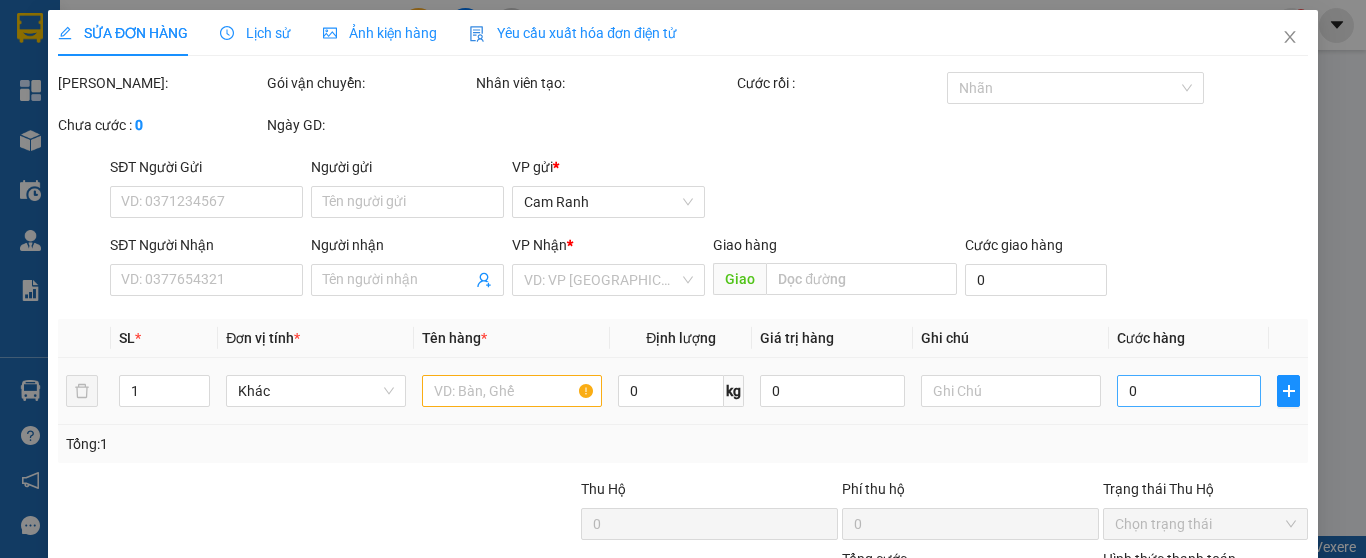 type on "HOÀ BÌNH" 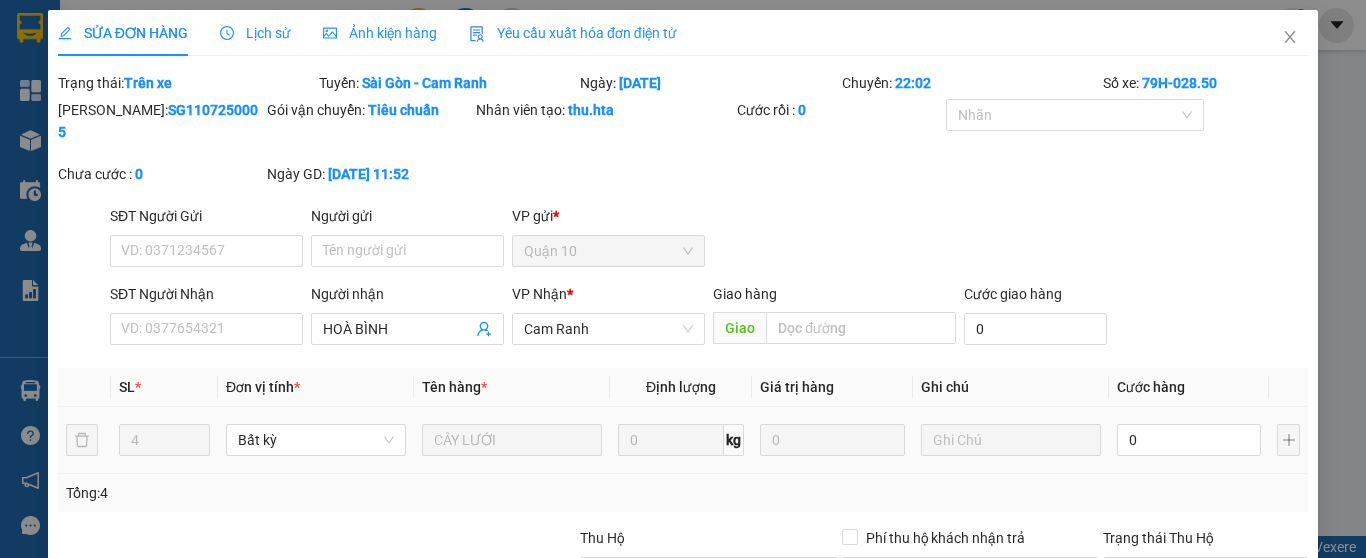 click on "0" at bounding box center (1189, 440) 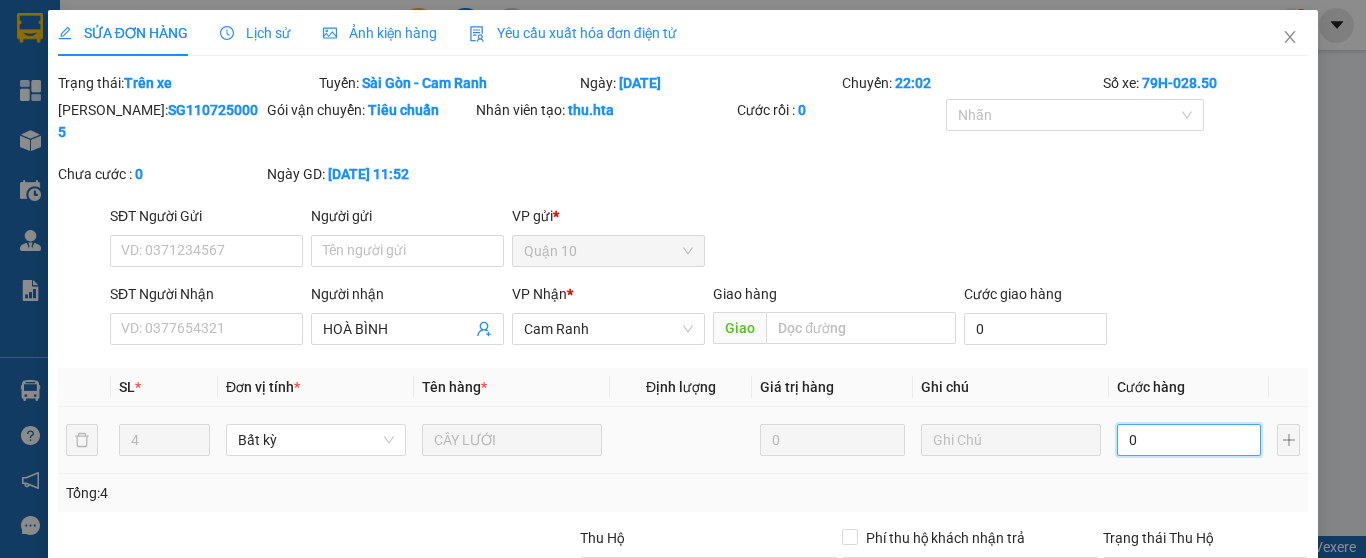 click on "0" at bounding box center [1189, 440] 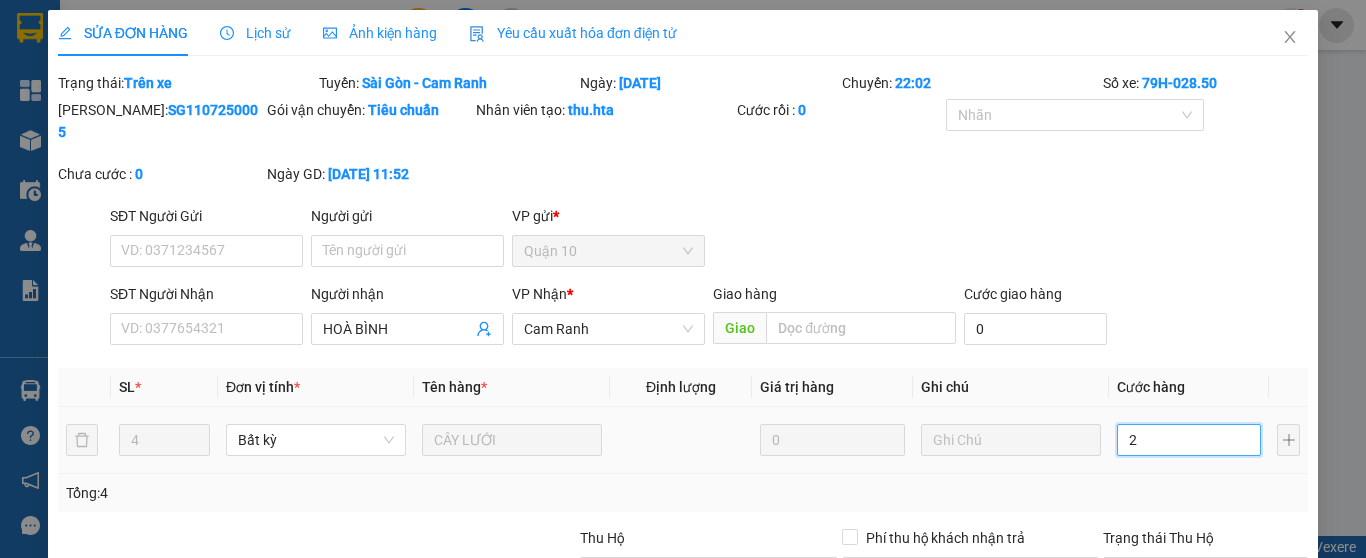 type on "2" 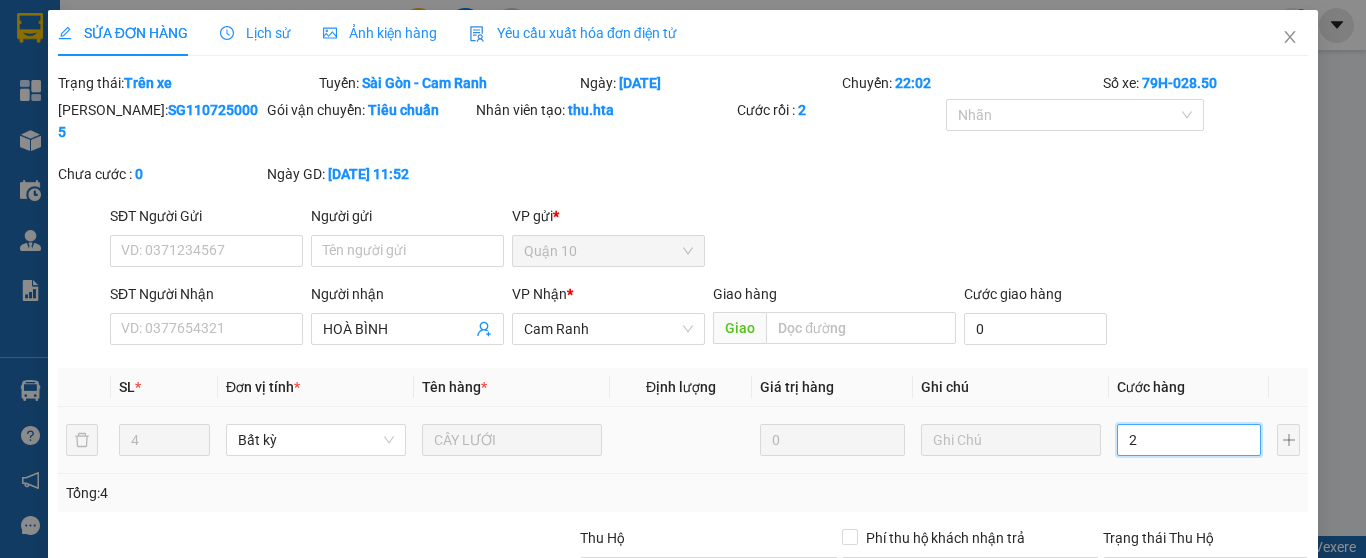 type on "25" 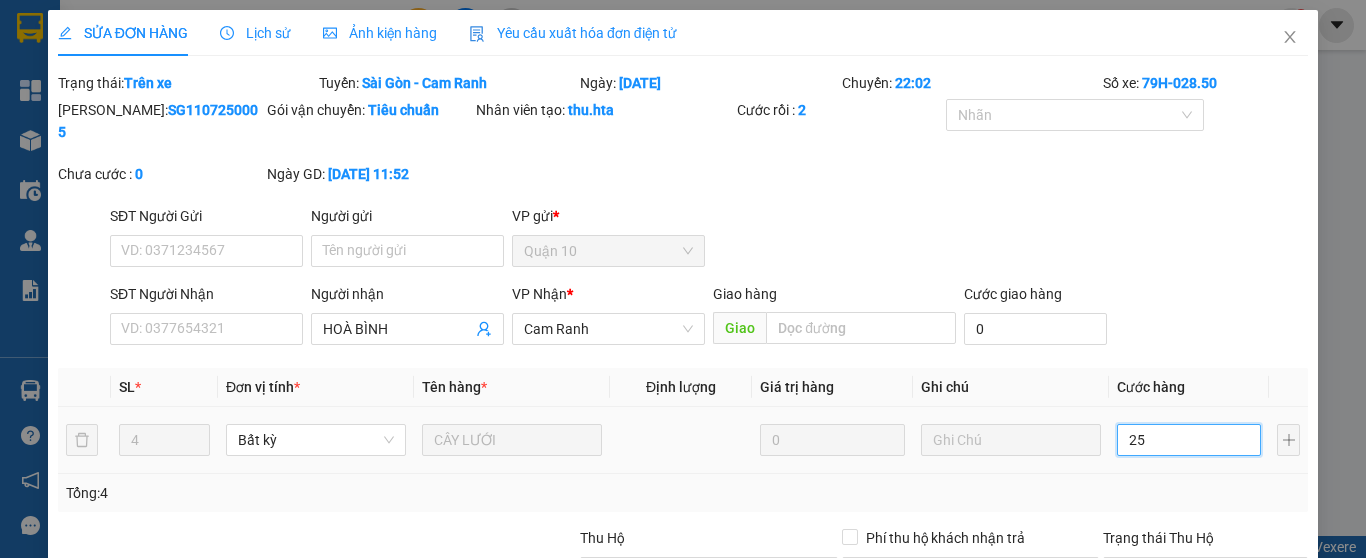 type on "250" 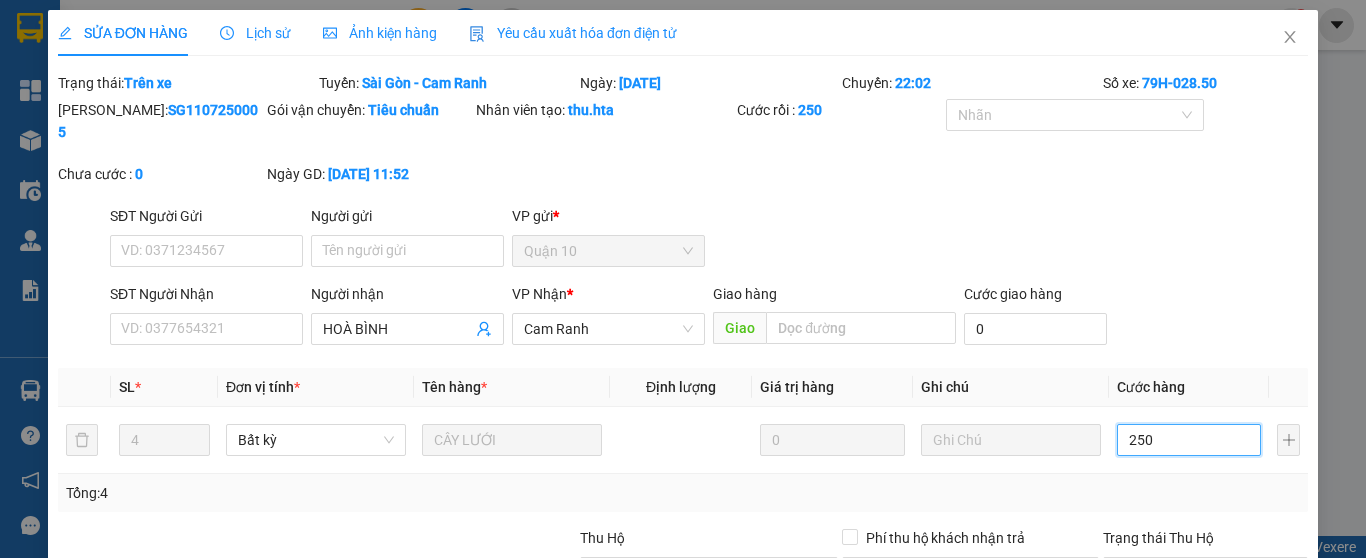 type on "250" 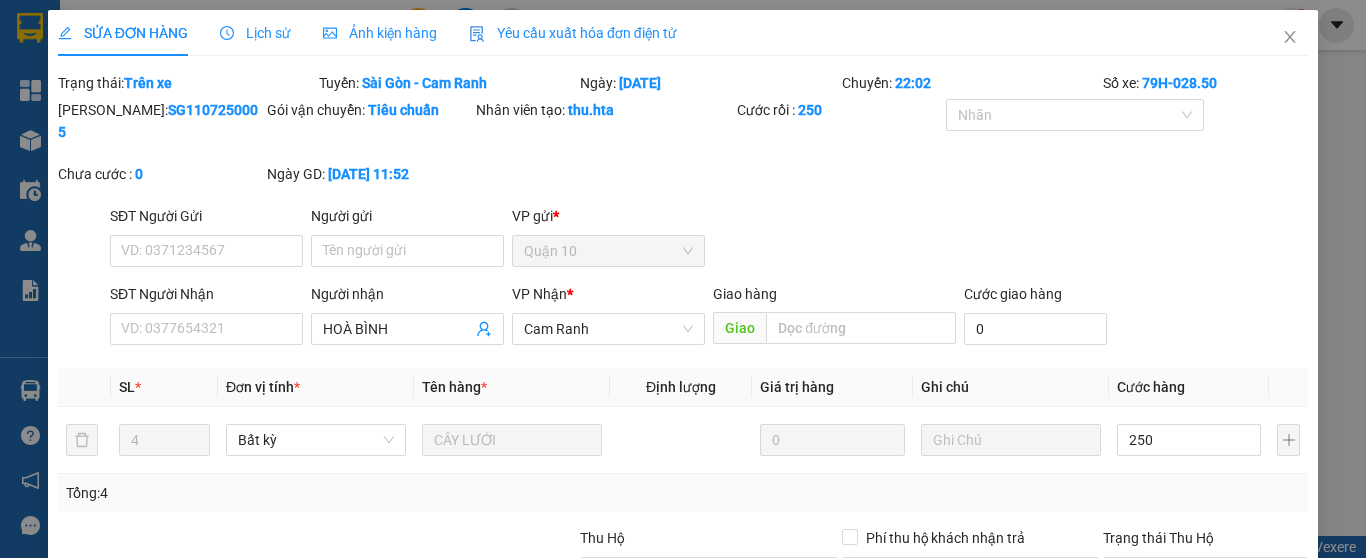 type on "250.000" 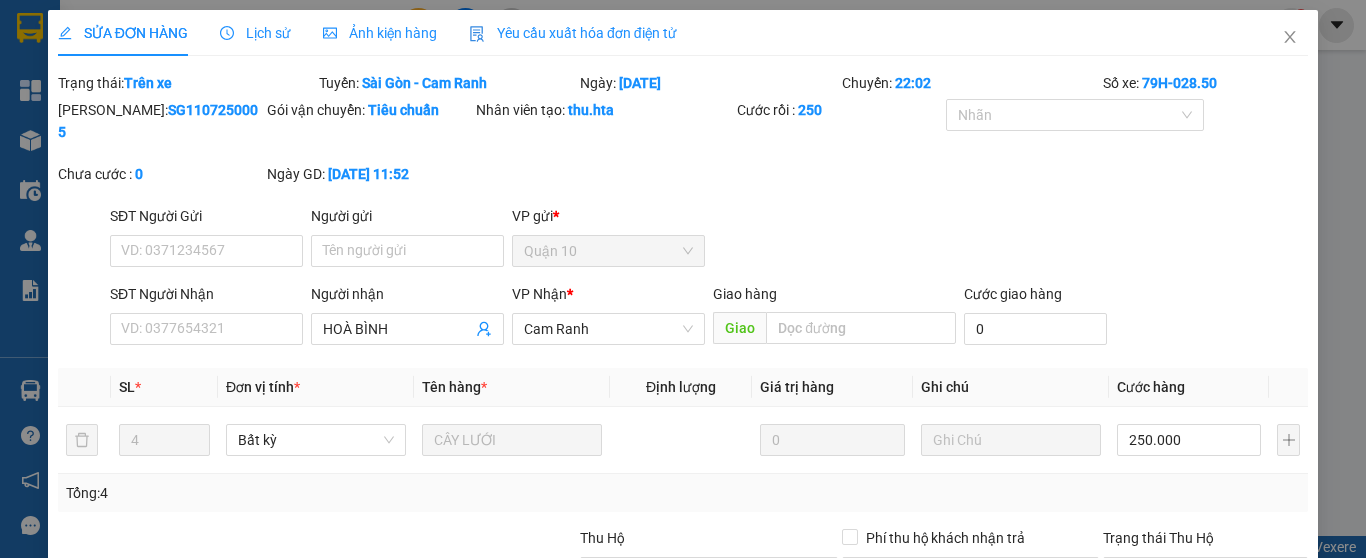 drag, startPoint x: 1133, startPoint y: 511, endPoint x: 1125, endPoint y: 491, distance: 21.540659 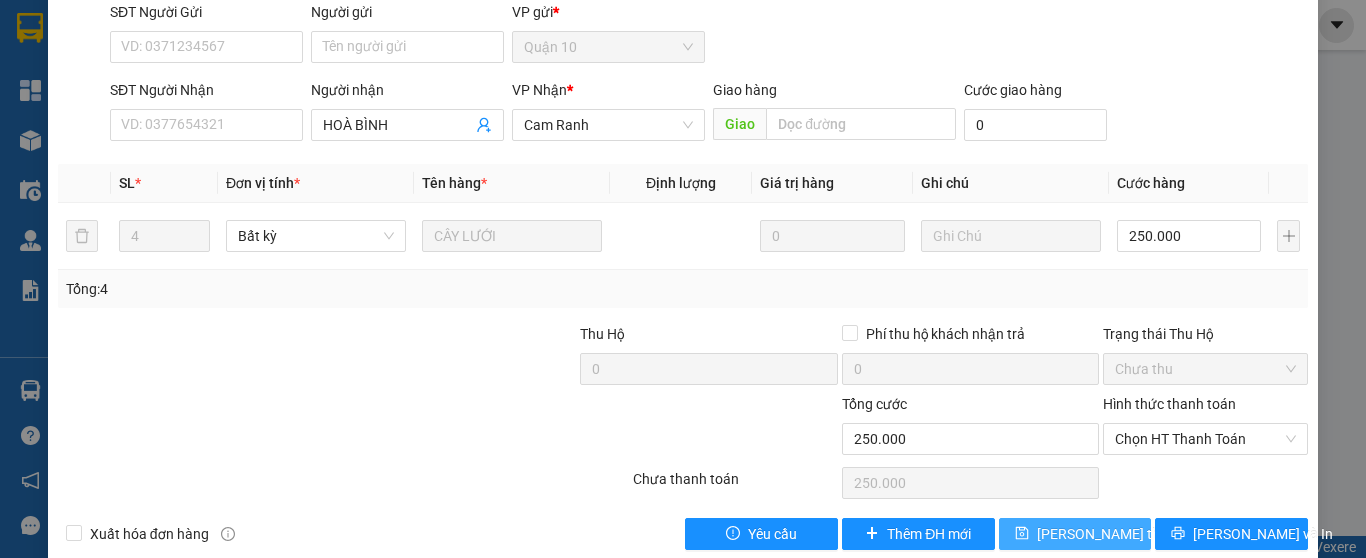 scroll, scrollTop: 213, scrollLeft: 0, axis: vertical 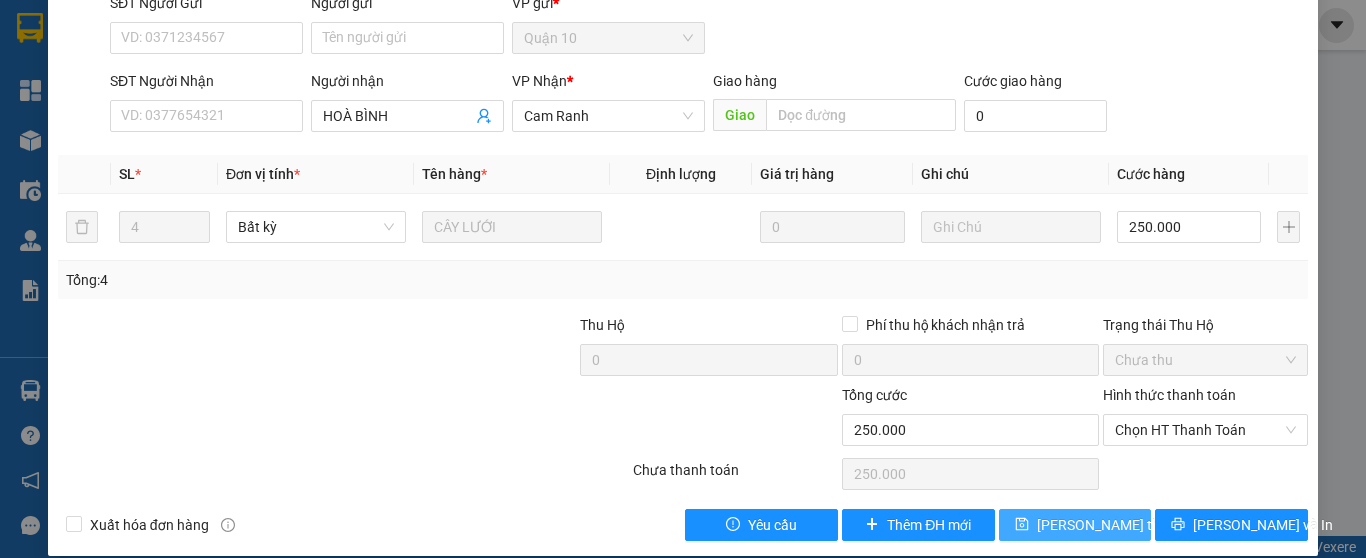 click on "[PERSON_NAME] thay đổi" at bounding box center (1117, 525) 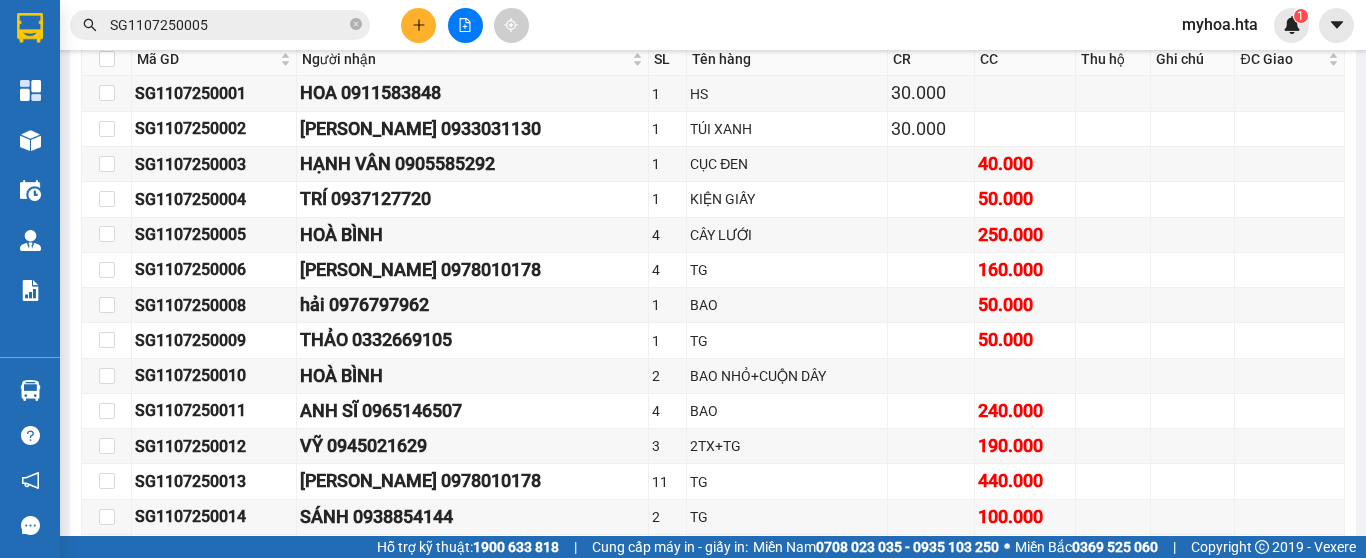 scroll, scrollTop: 700, scrollLeft: 0, axis: vertical 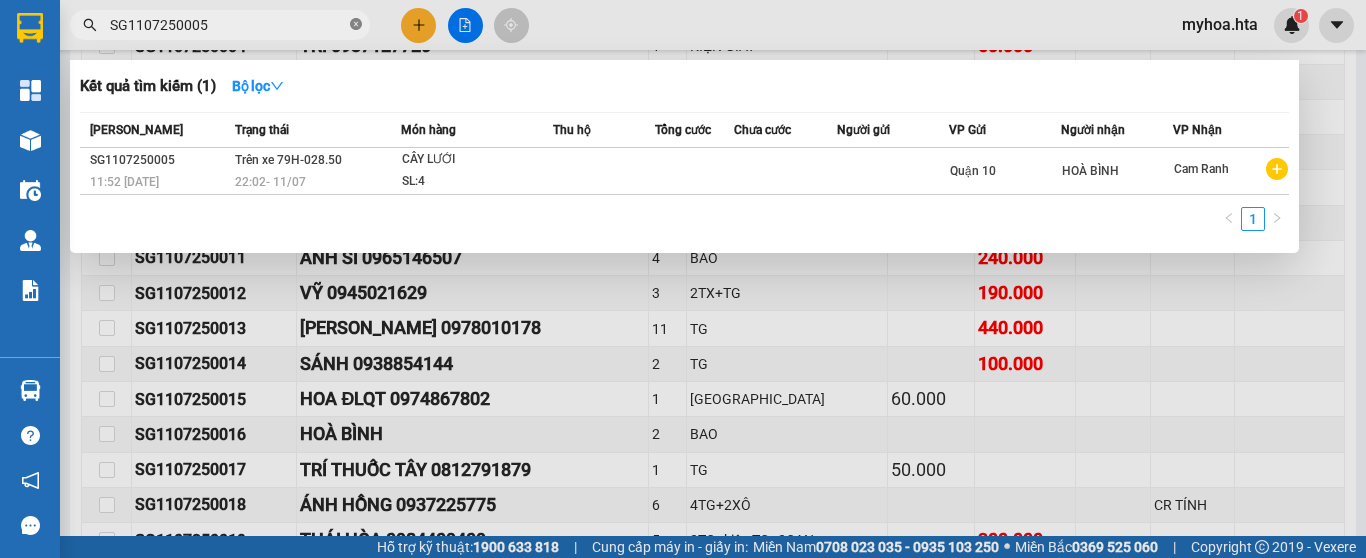 click 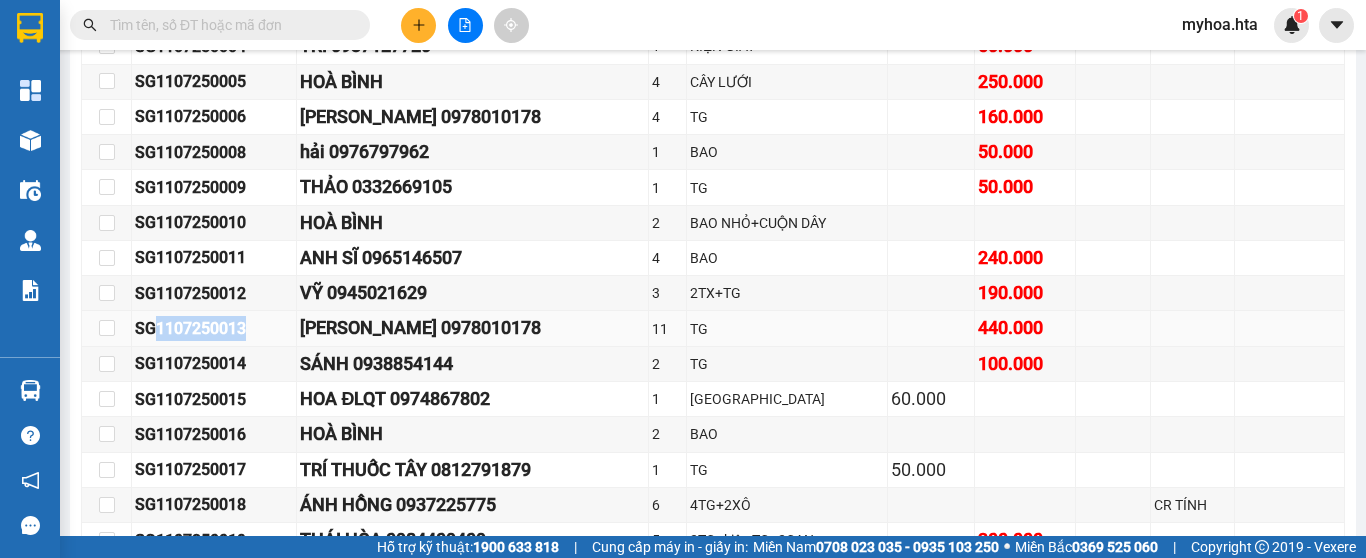 drag, startPoint x: 267, startPoint y: 332, endPoint x: 152, endPoint y: 354, distance: 117.08544 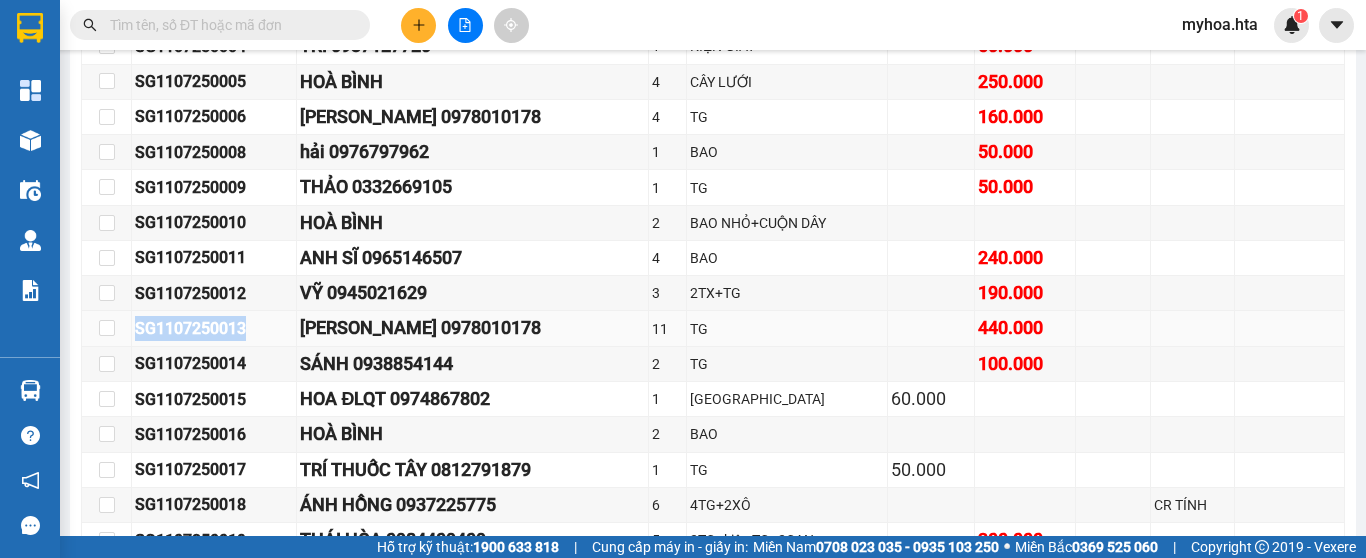 drag, startPoint x: 250, startPoint y: 343, endPoint x: 129, endPoint y: 340, distance: 121.037186 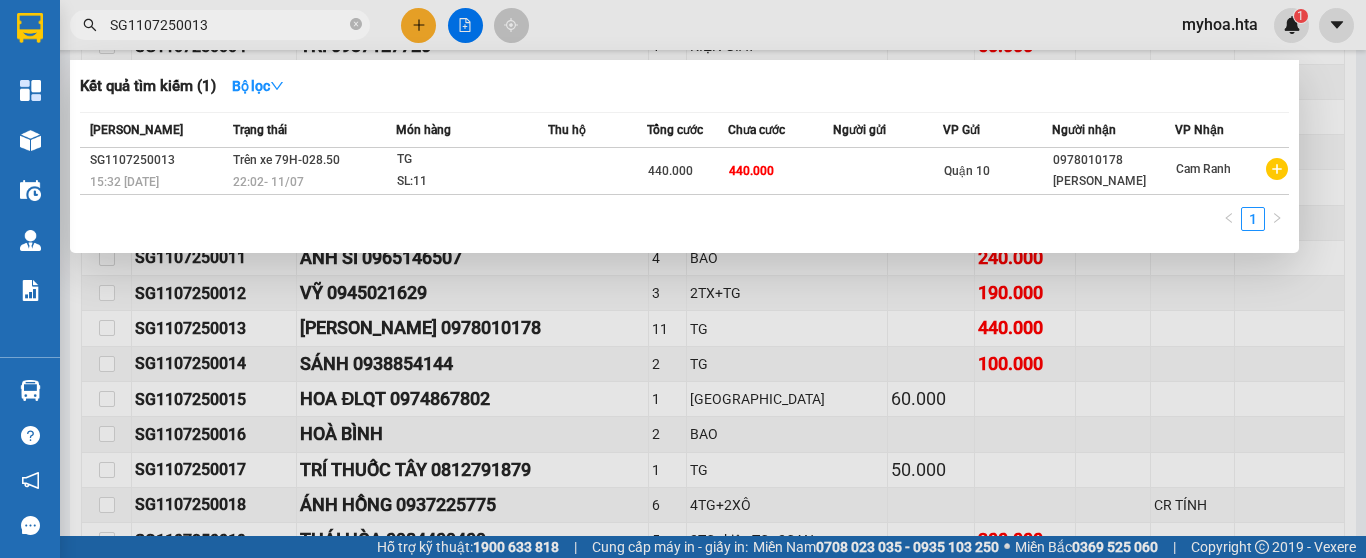 type on "SG1107250013" 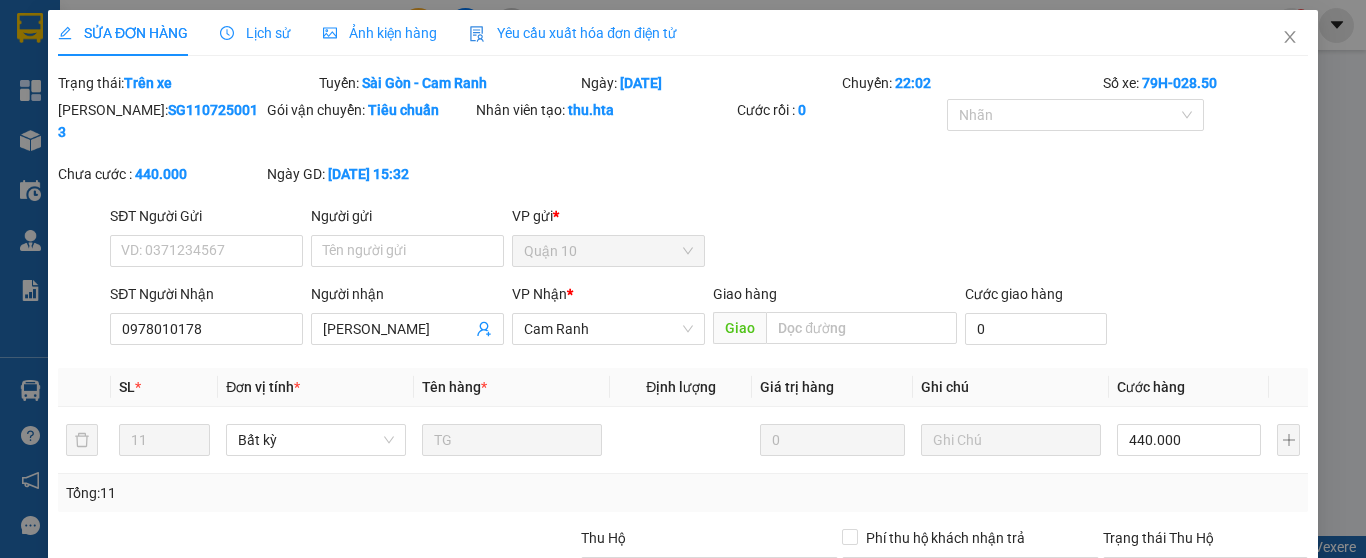 type on "0978010178" 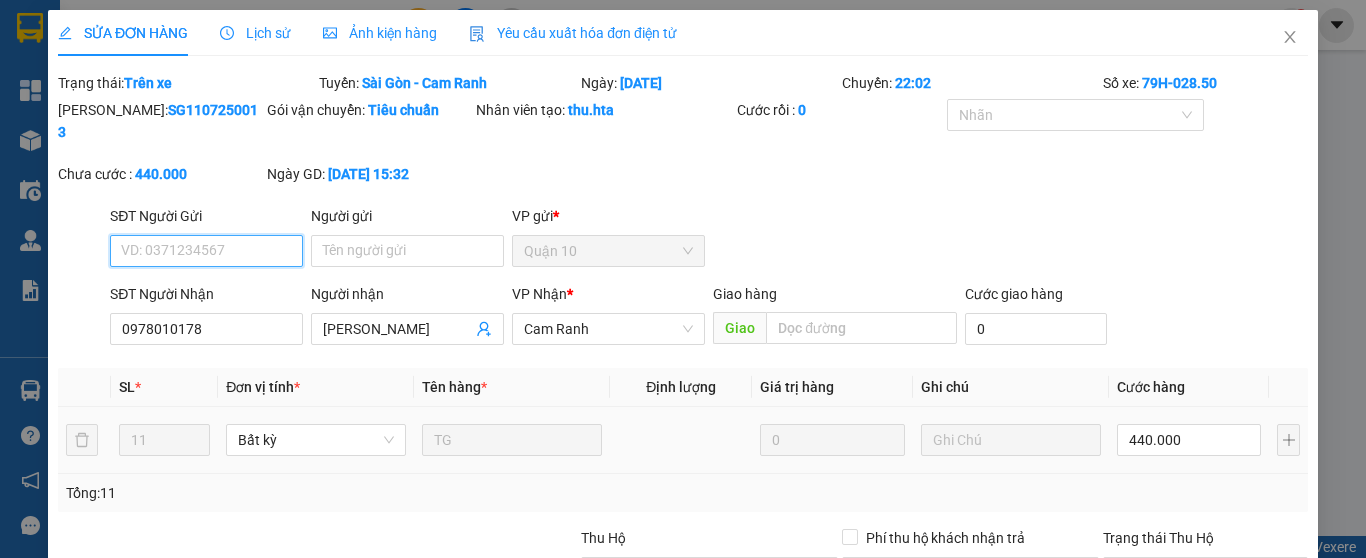 scroll, scrollTop: 0, scrollLeft: 0, axis: both 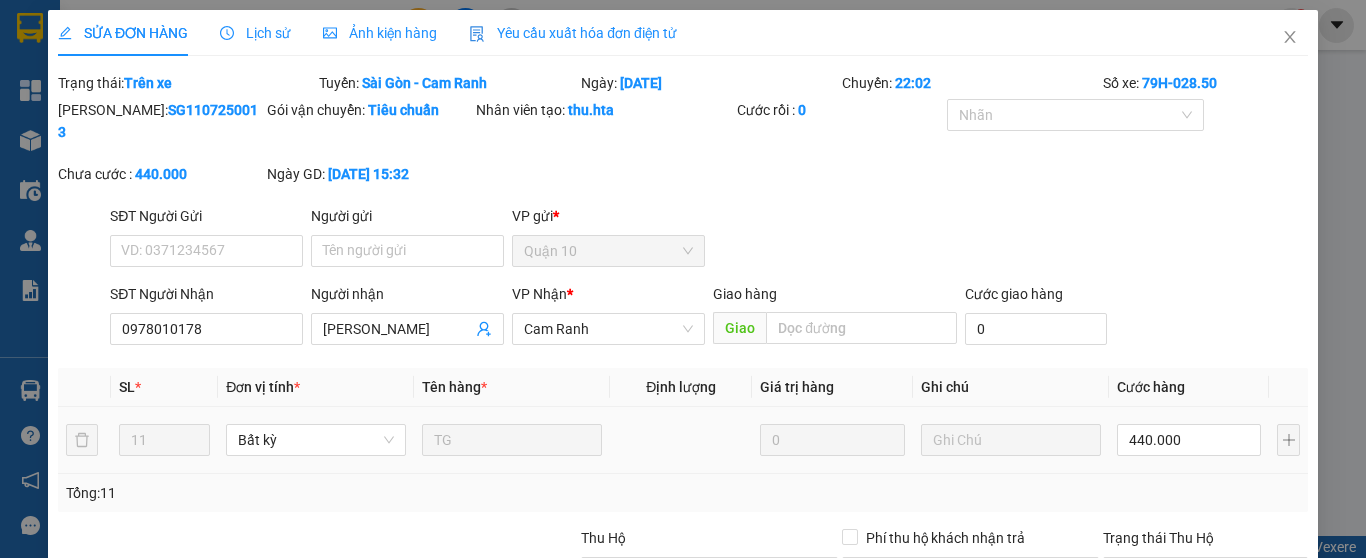 click on "440.000" at bounding box center [1189, 440] 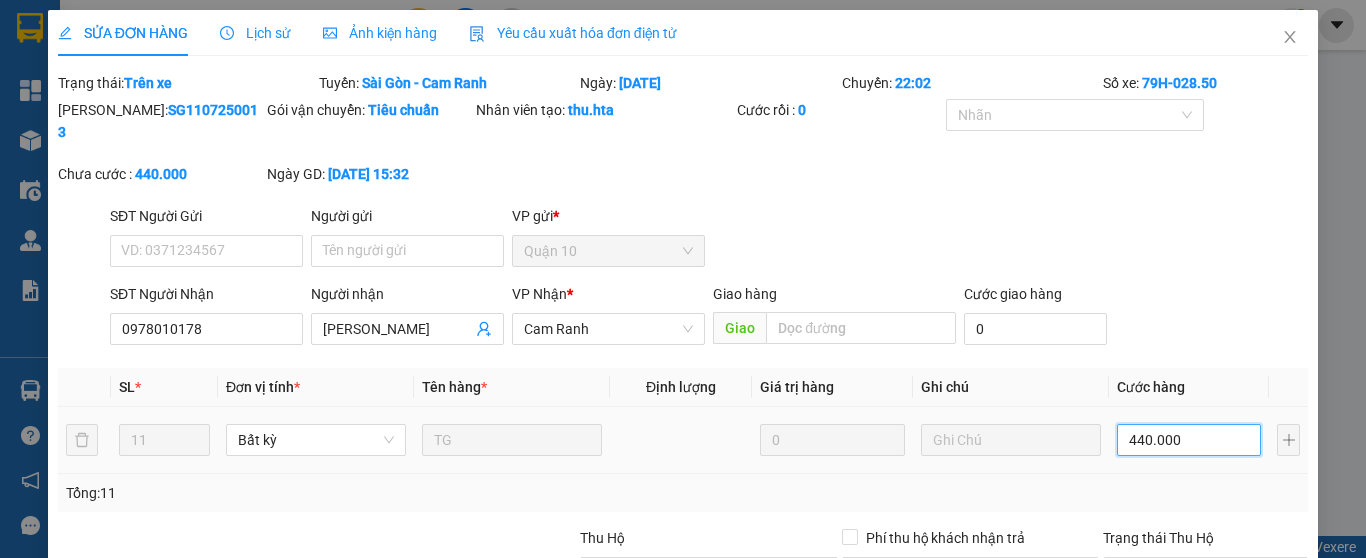 click on "440.000" at bounding box center [1189, 440] 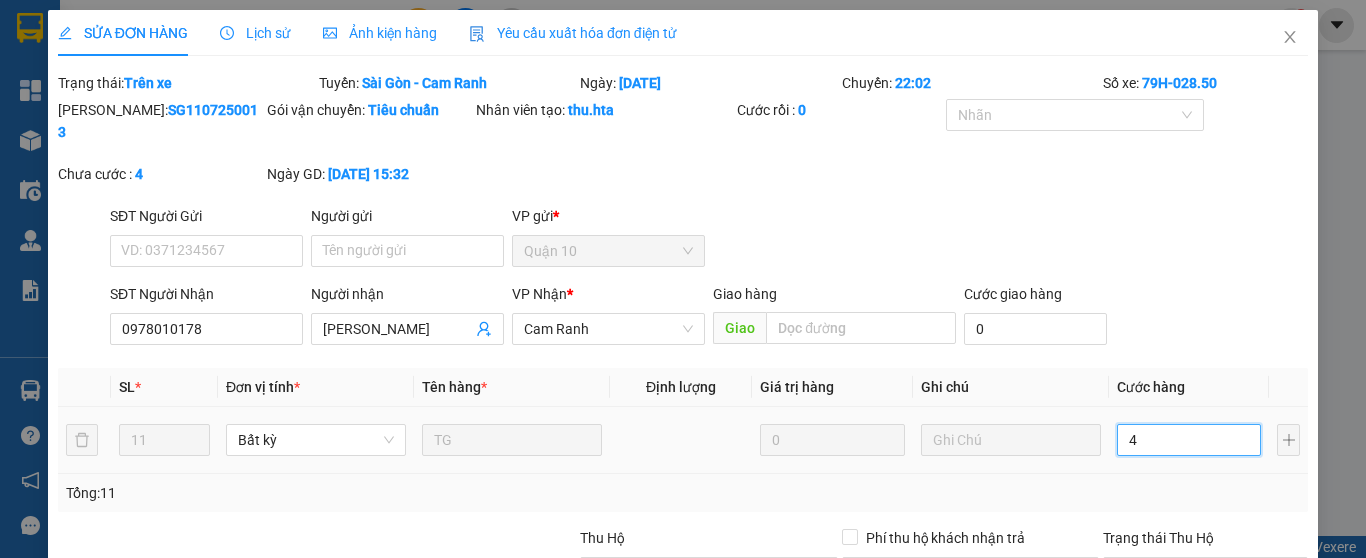 type on "40" 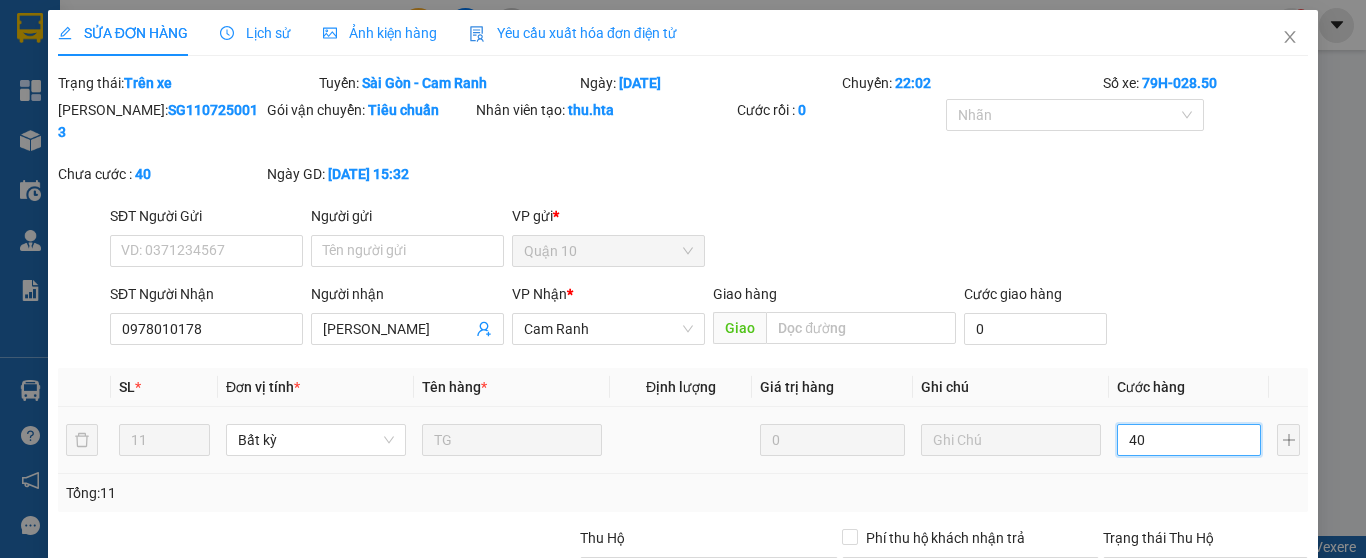 type on "400" 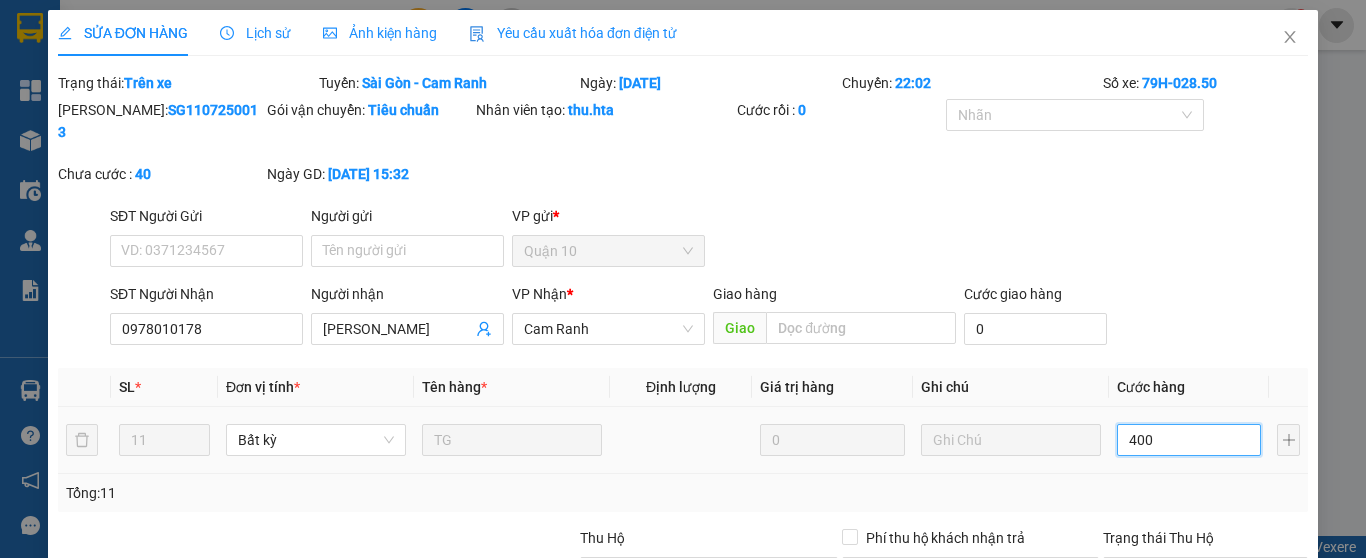 type on "400" 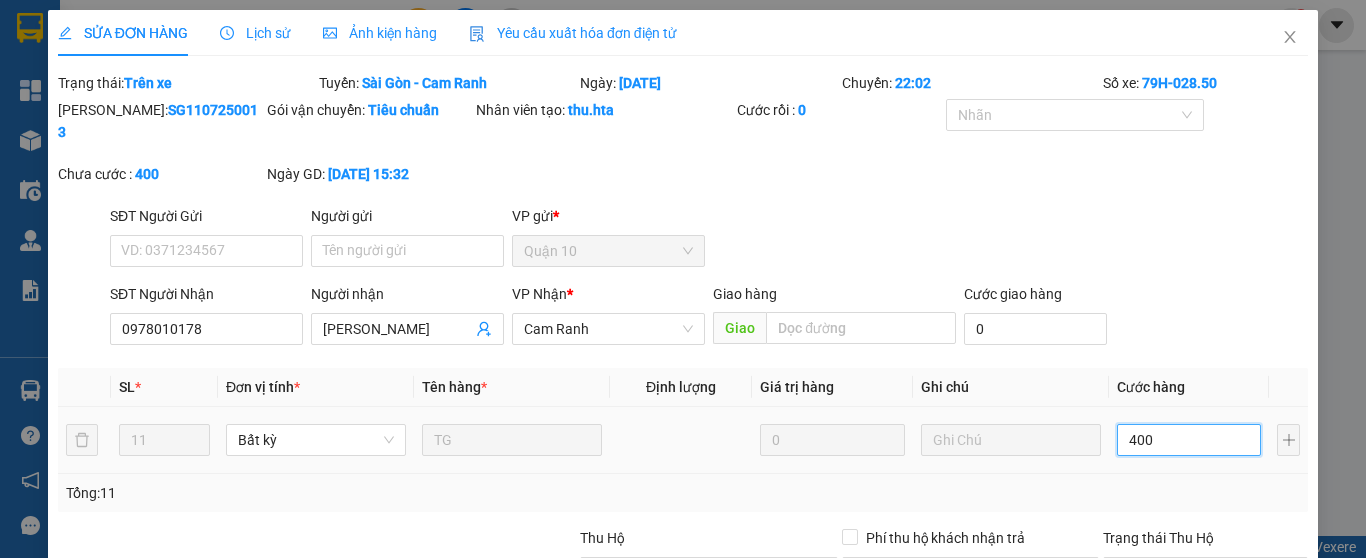 type on "400" 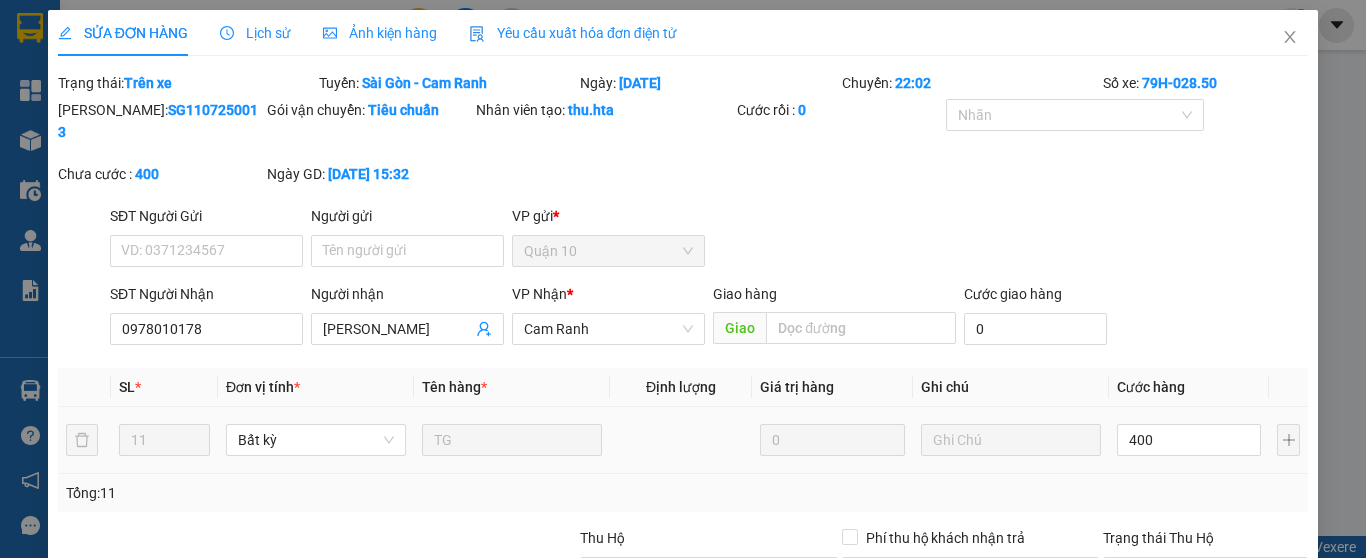 type on "400.000" 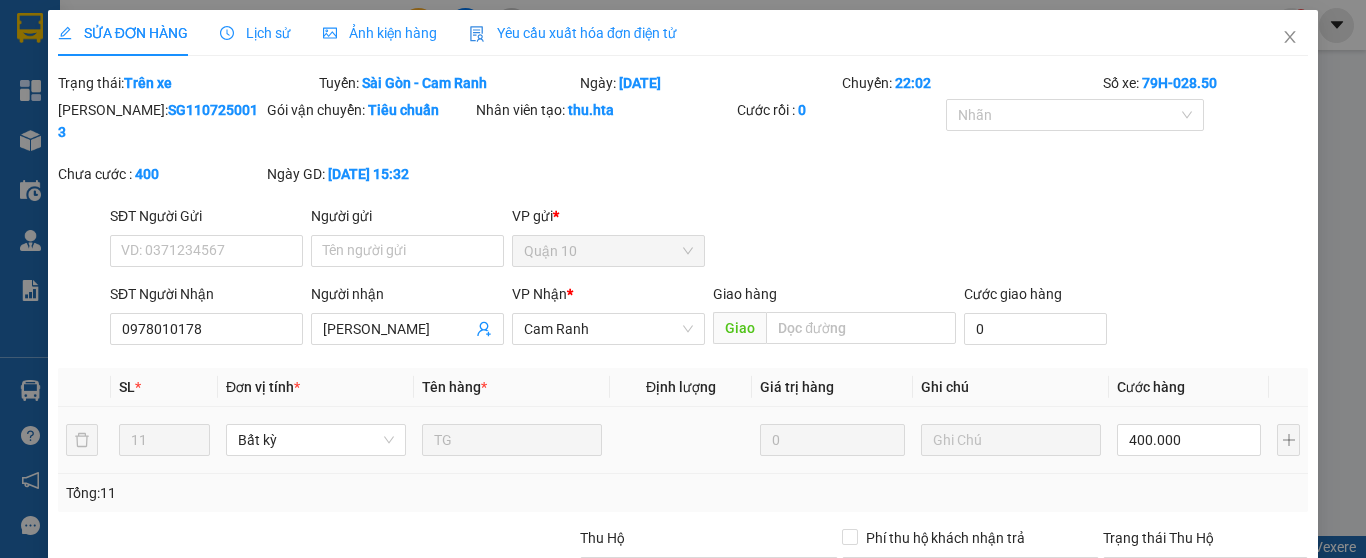 click on "400.000" at bounding box center [1189, 440] 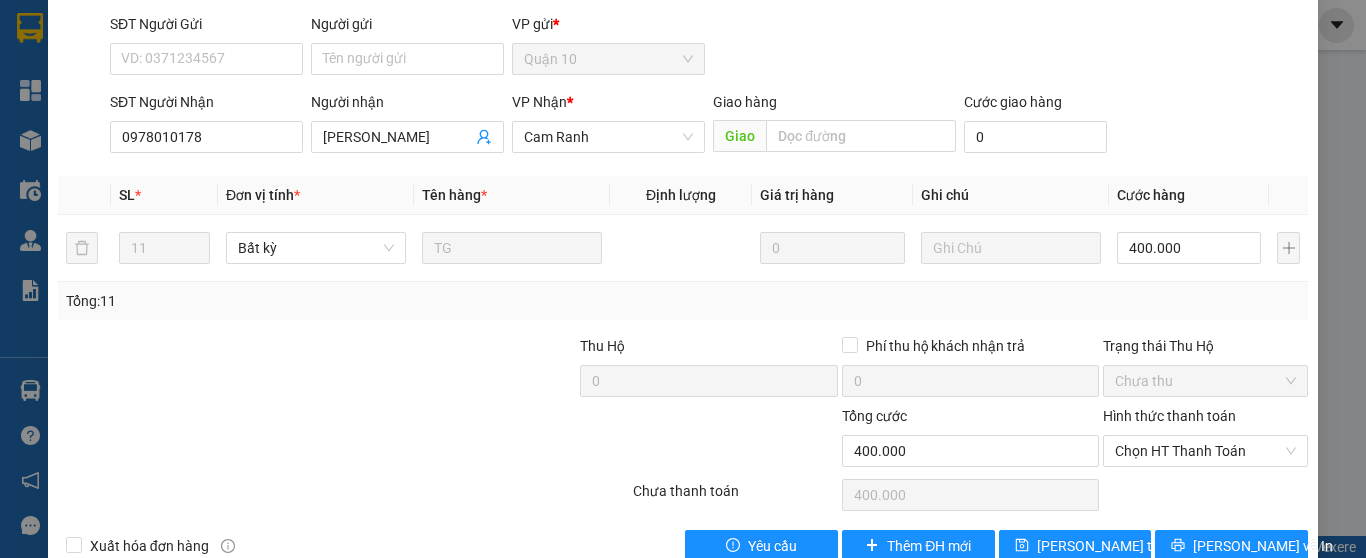 scroll, scrollTop: 200, scrollLeft: 0, axis: vertical 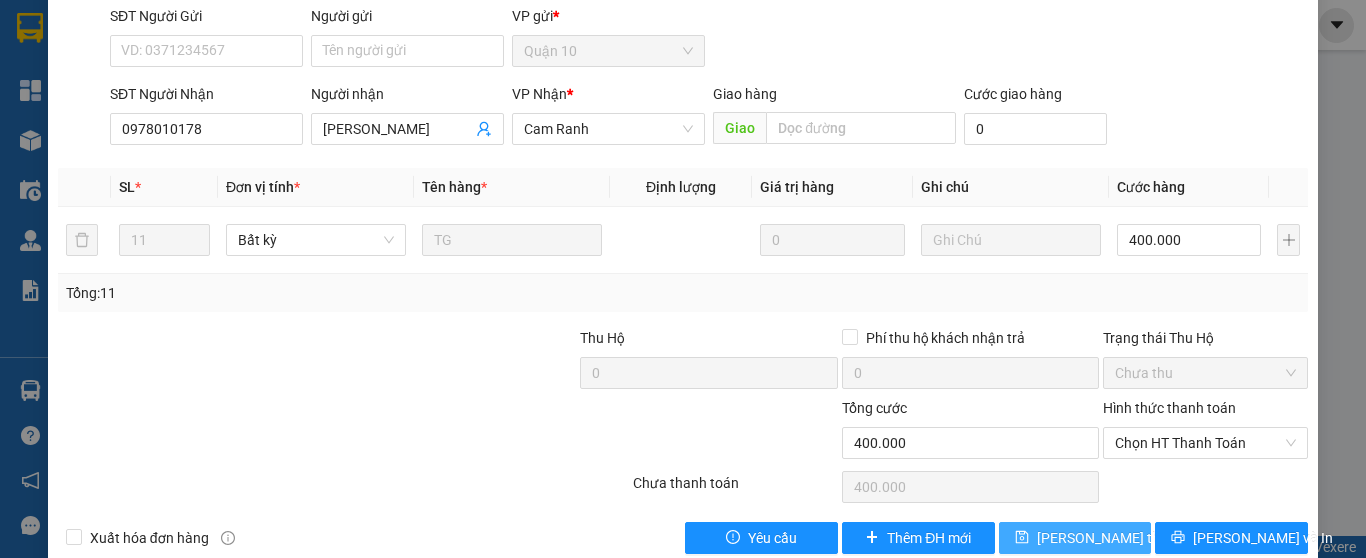 click on "[PERSON_NAME] thay đổi" at bounding box center [1075, 538] 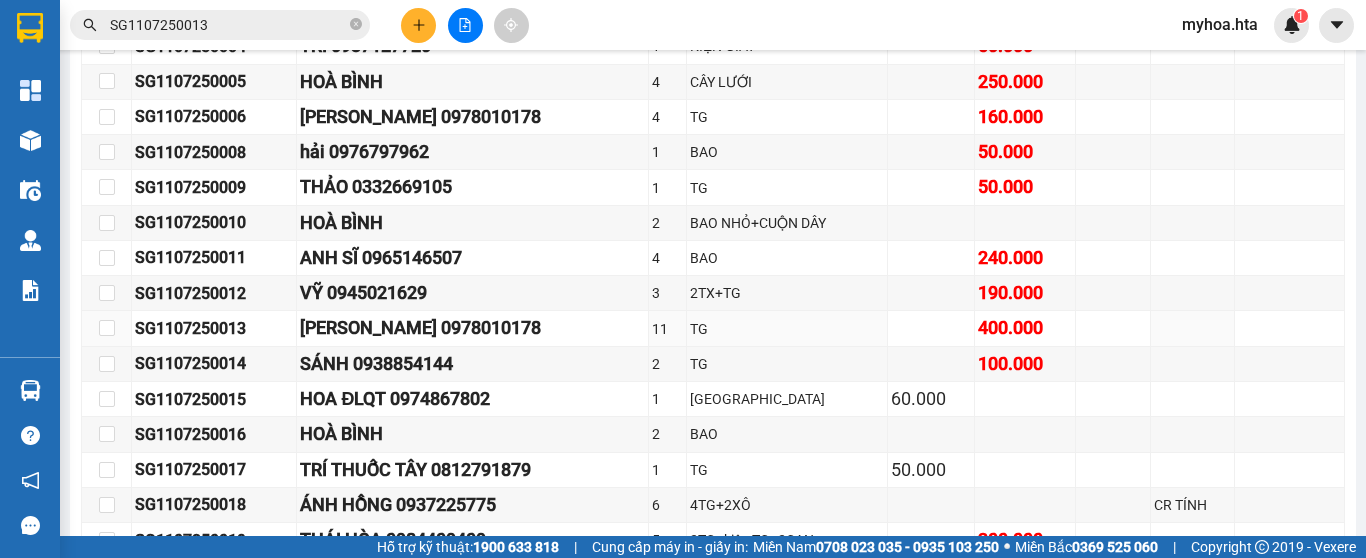 scroll, scrollTop: 800, scrollLeft: 0, axis: vertical 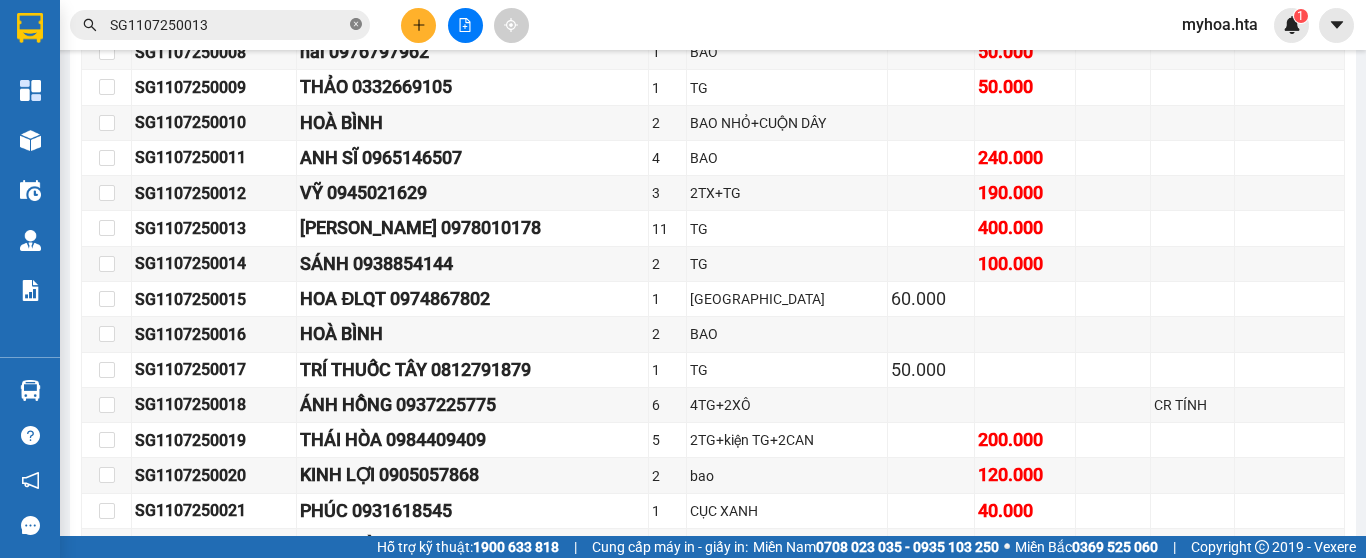 click 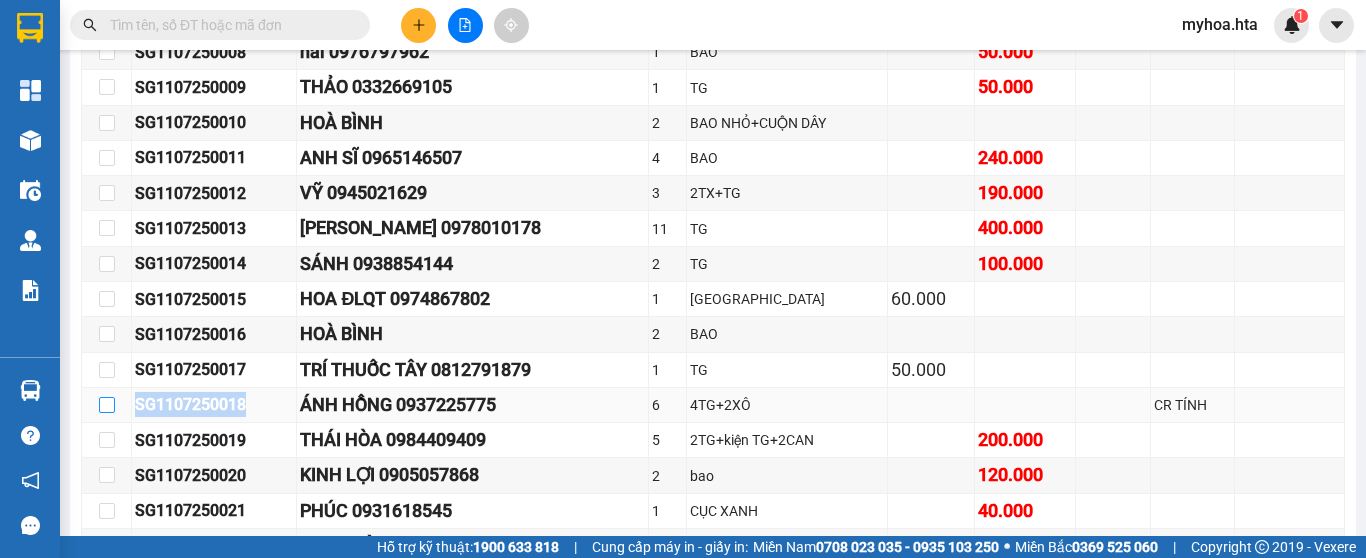 drag, startPoint x: 249, startPoint y: 432, endPoint x: 112, endPoint y: 419, distance: 137.6154 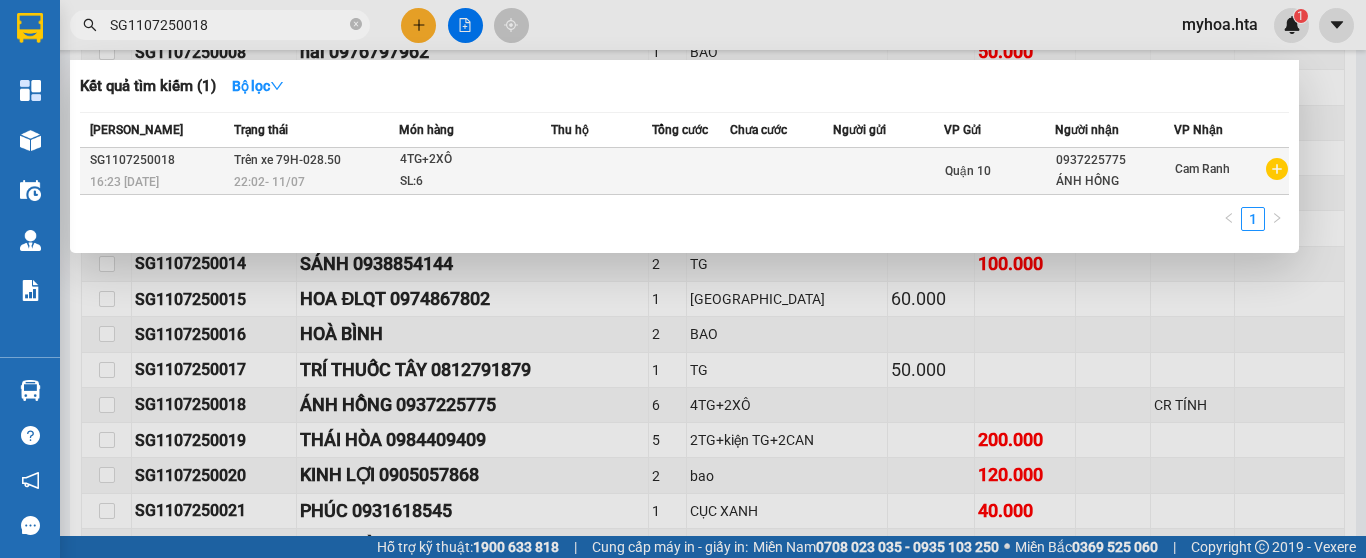 type on "SG1107250018" 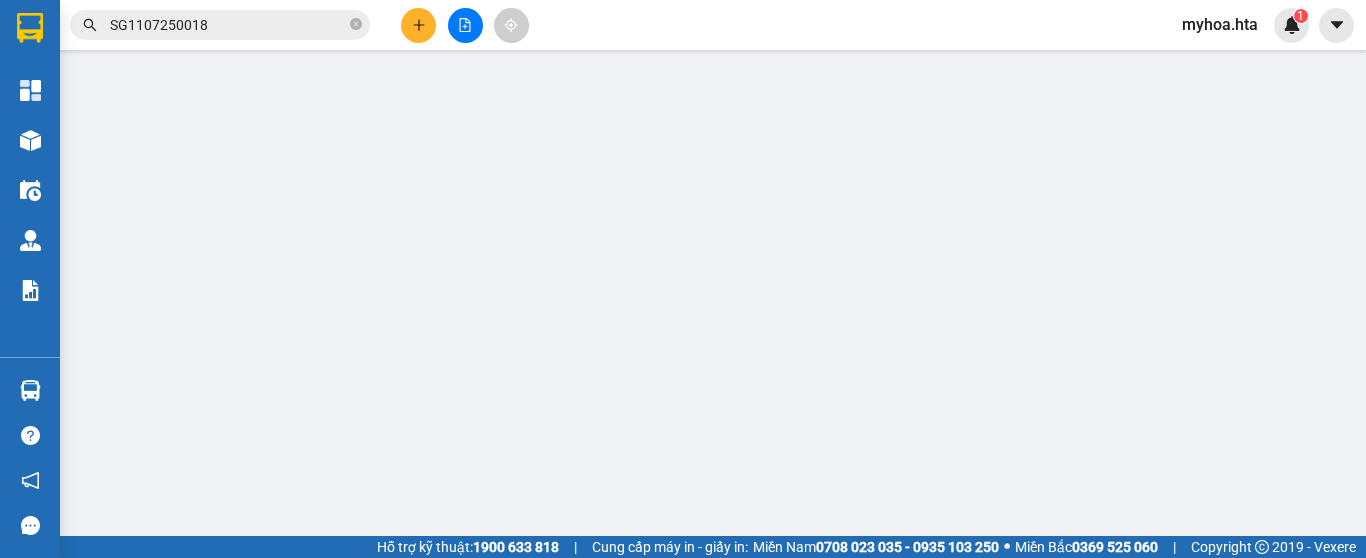 scroll, scrollTop: 0, scrollLeft: 0, axis: both 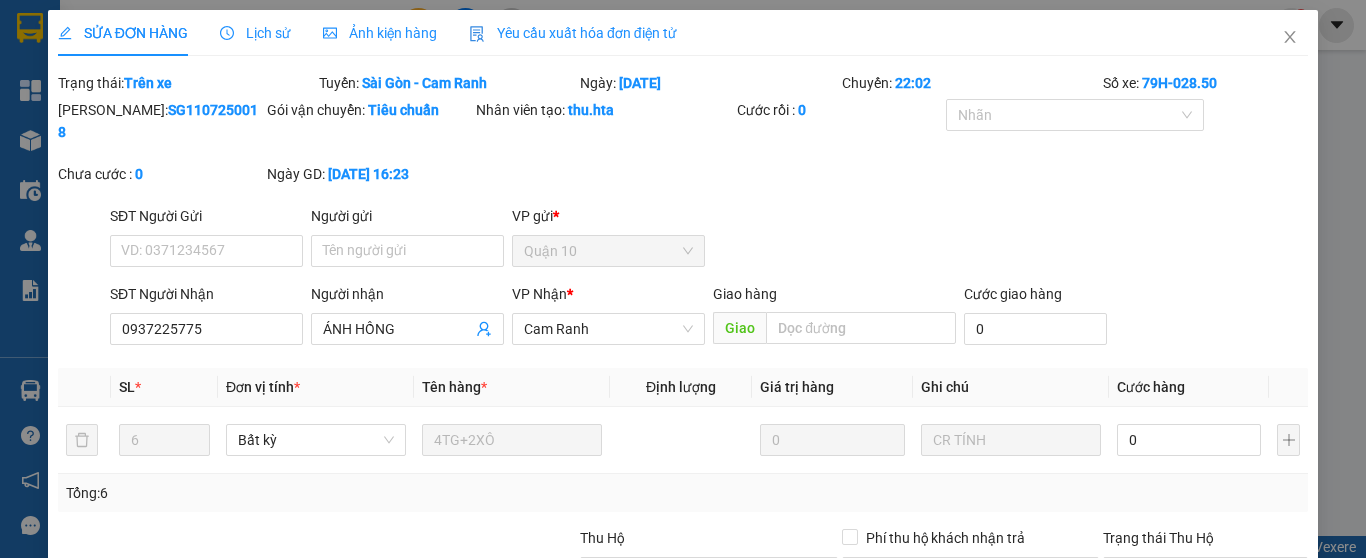 type on "0937225775" 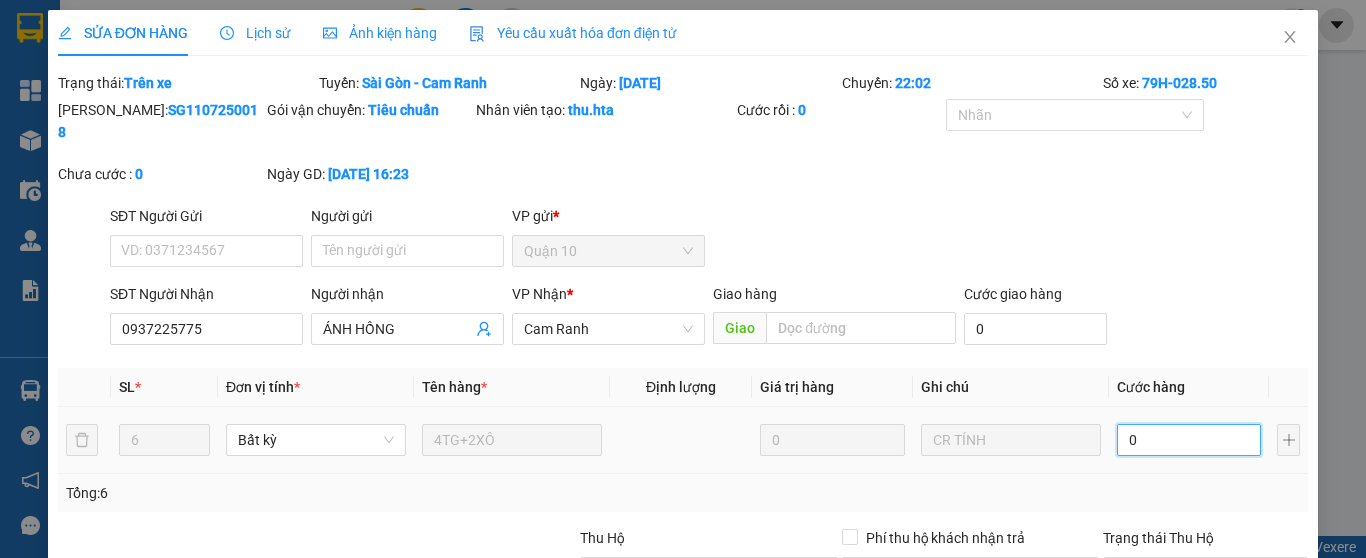 click on "0" at bounding box center (1189, 440) 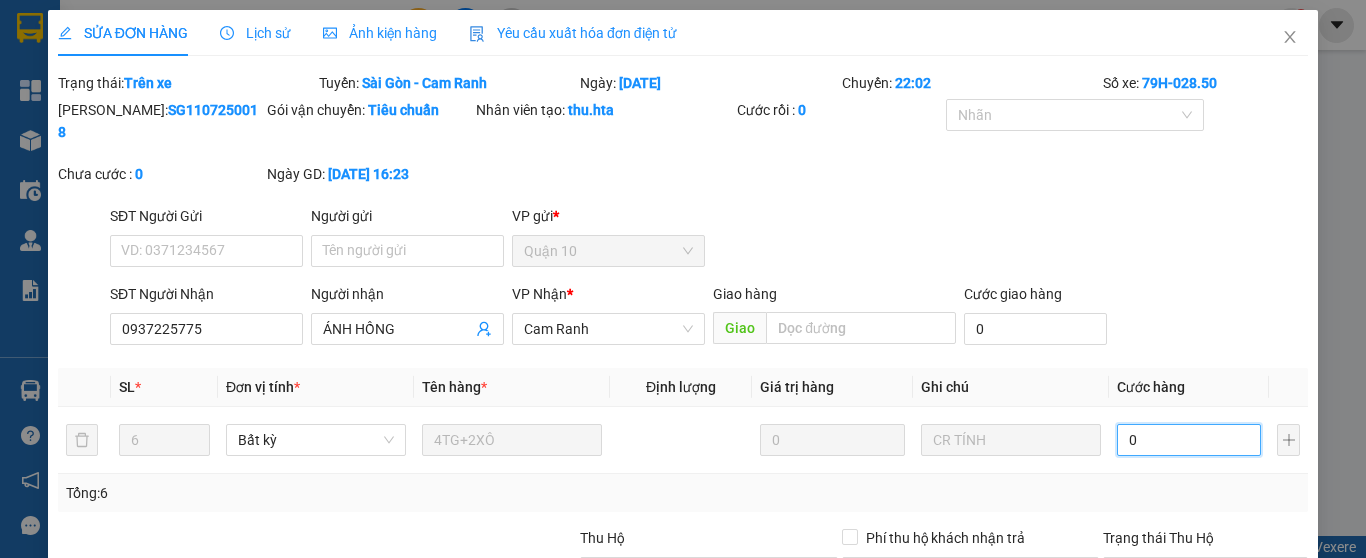 type on "1" 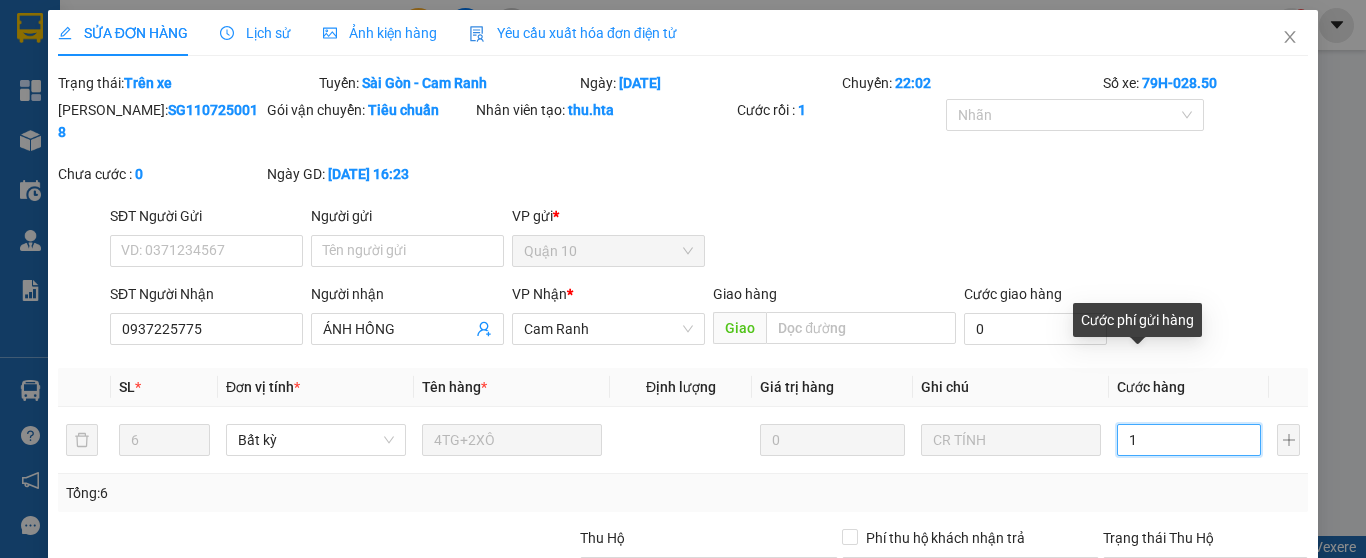 type on "15" 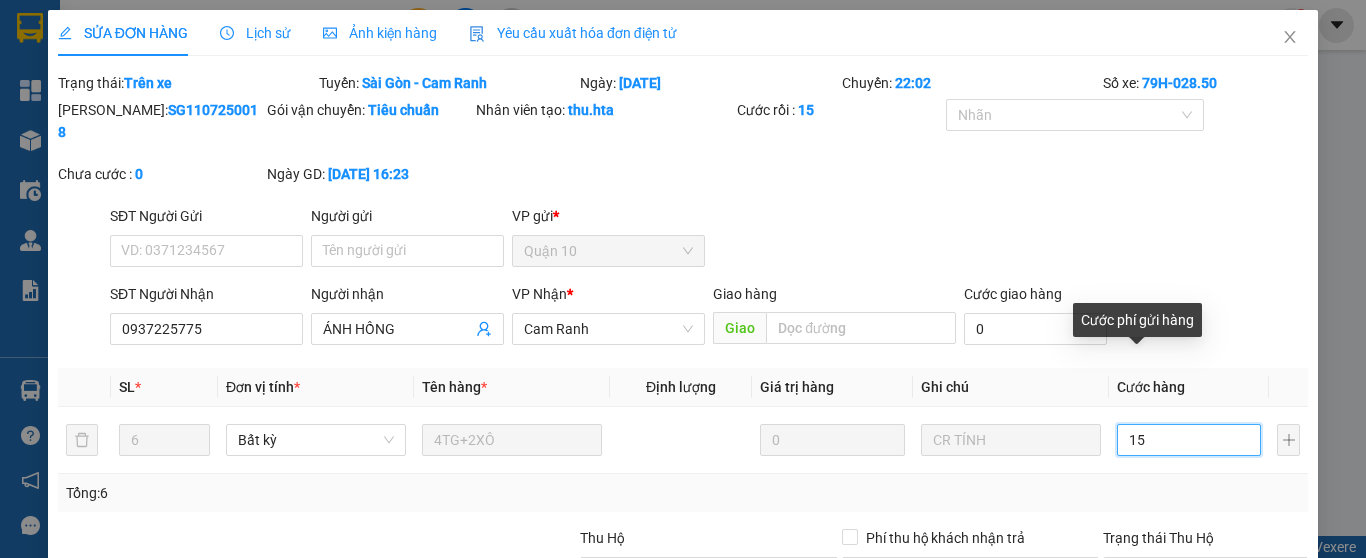 type on "150" 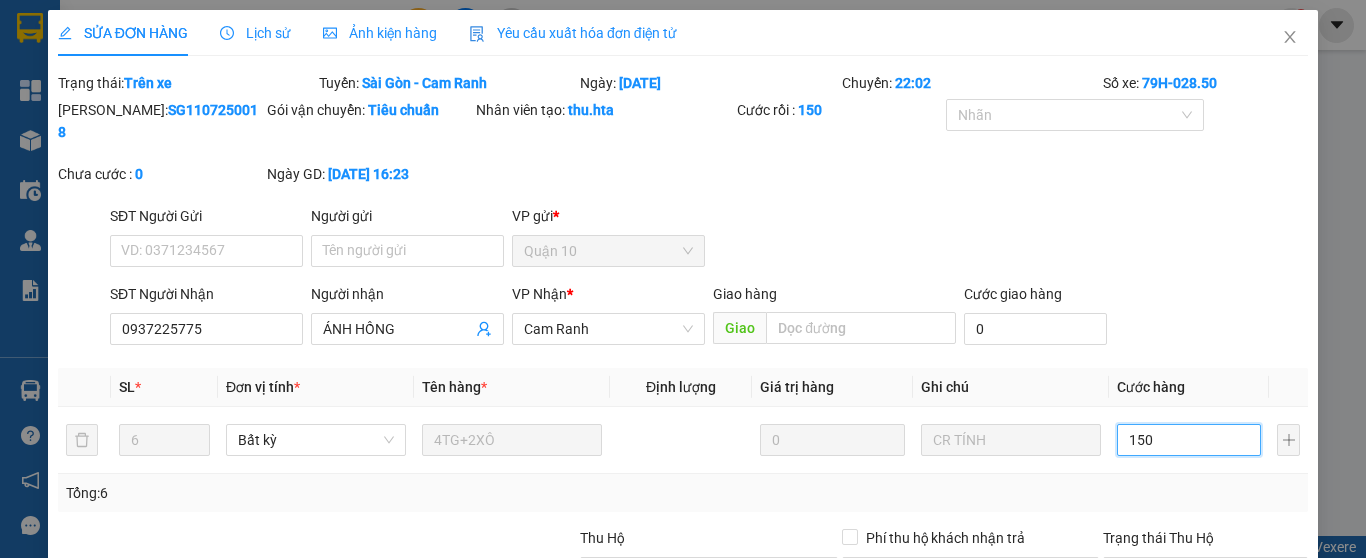 type on "150" 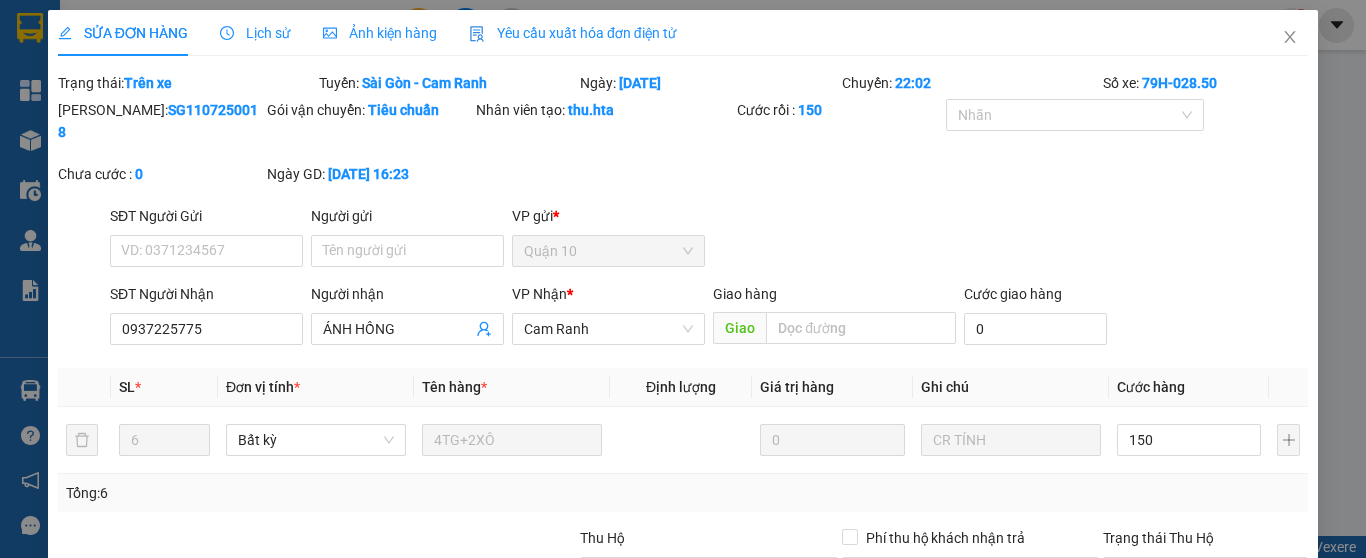 type on "150.000" 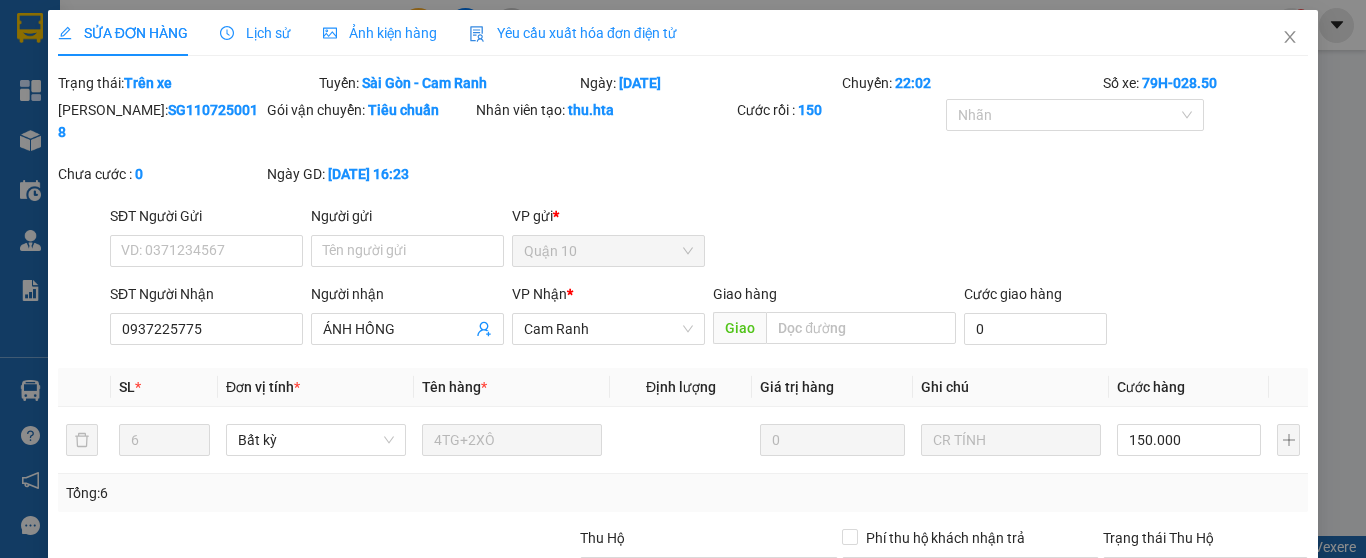 click on "Tổng:  6" at bounding box center [683, 493] 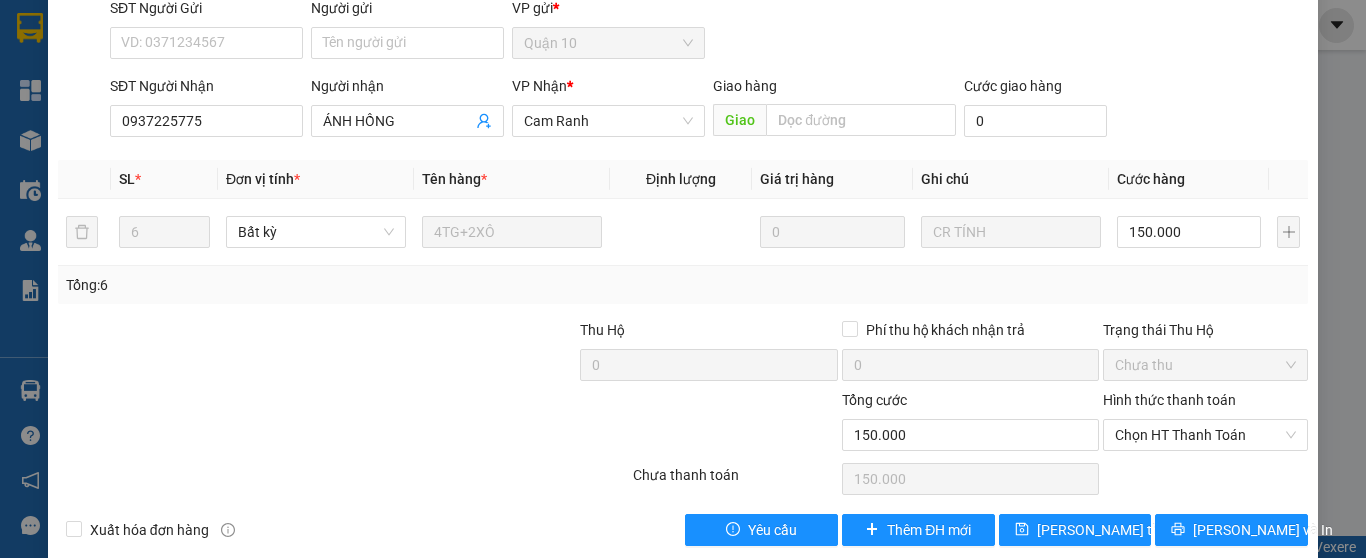 scroll, scrollTop: 213, scrollLeft: 0, axis: vertical 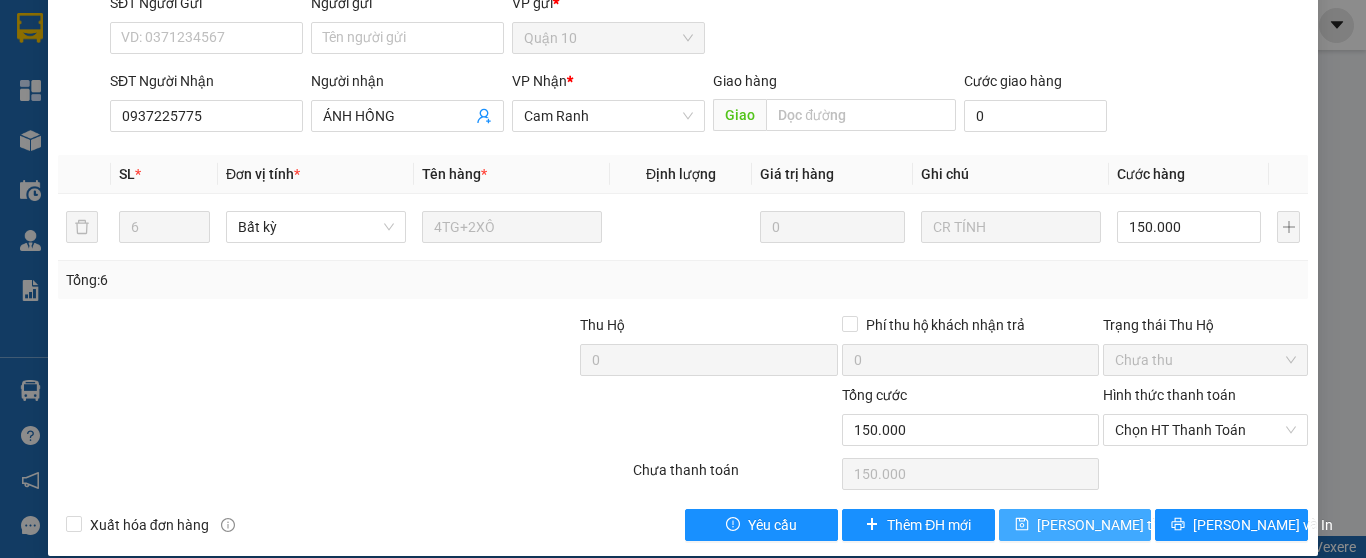 click on "[PERSON_NAME] thay đổi" at bounding box center (1117, 525) 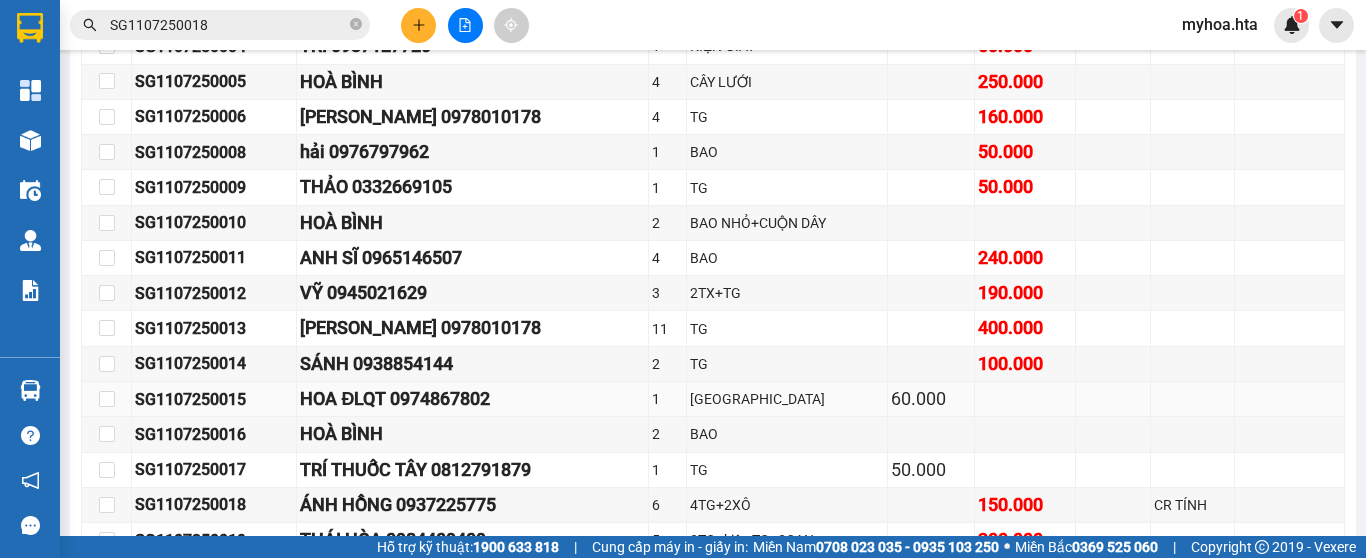 scroll, scrollTop: 800, scrollLeft: 0, axis: vertical 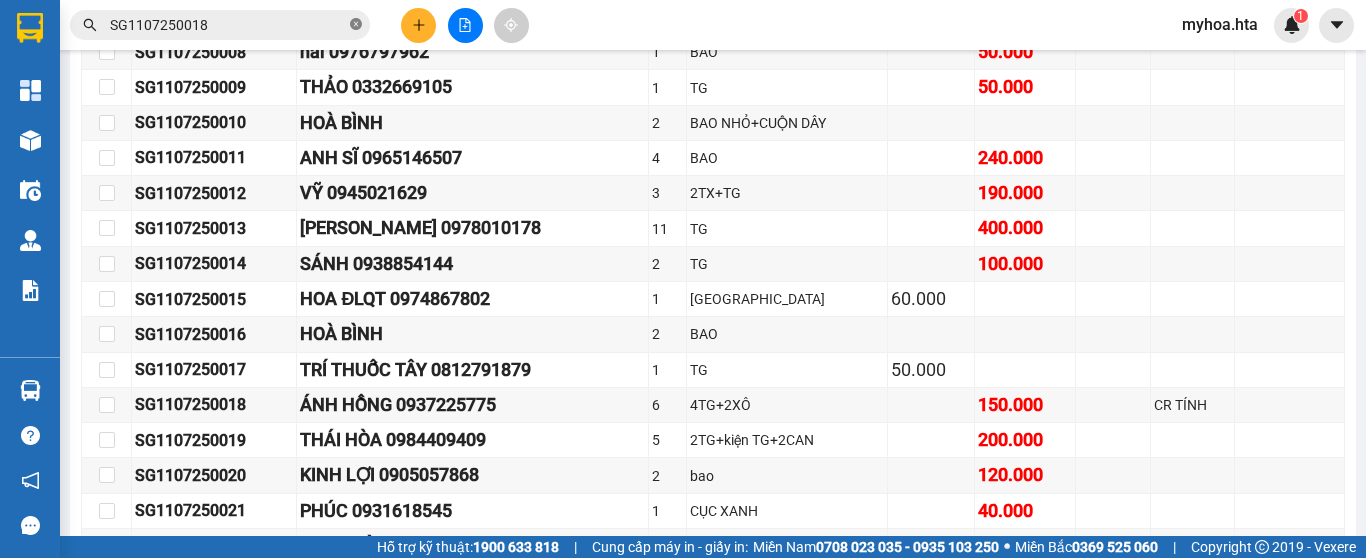 click 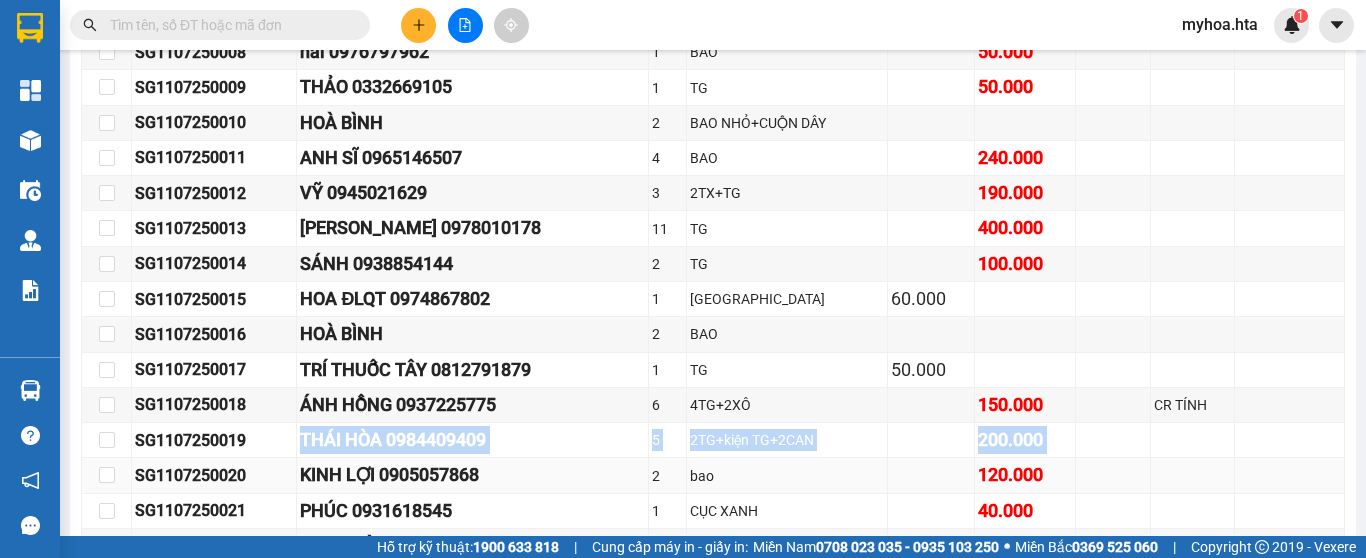drag, startPoint x: 281, startPoint y: 466, endPoint x: 132, endPoint y: 480, distance: 149.65627 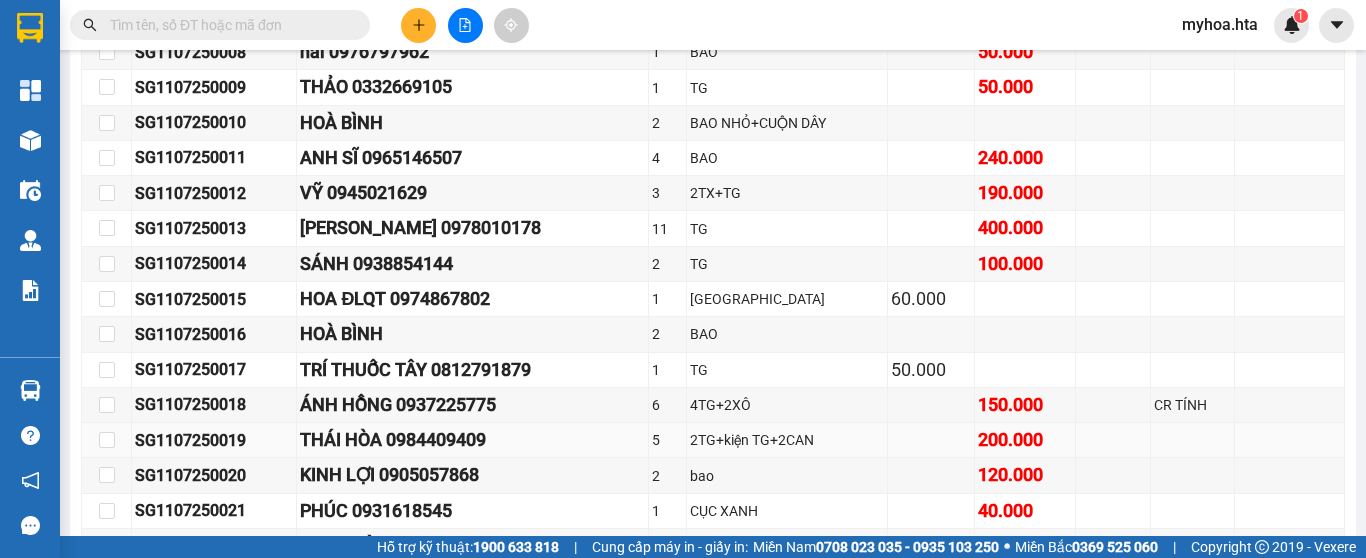 click on "SG1107250019" at bounding box center [214, 440] 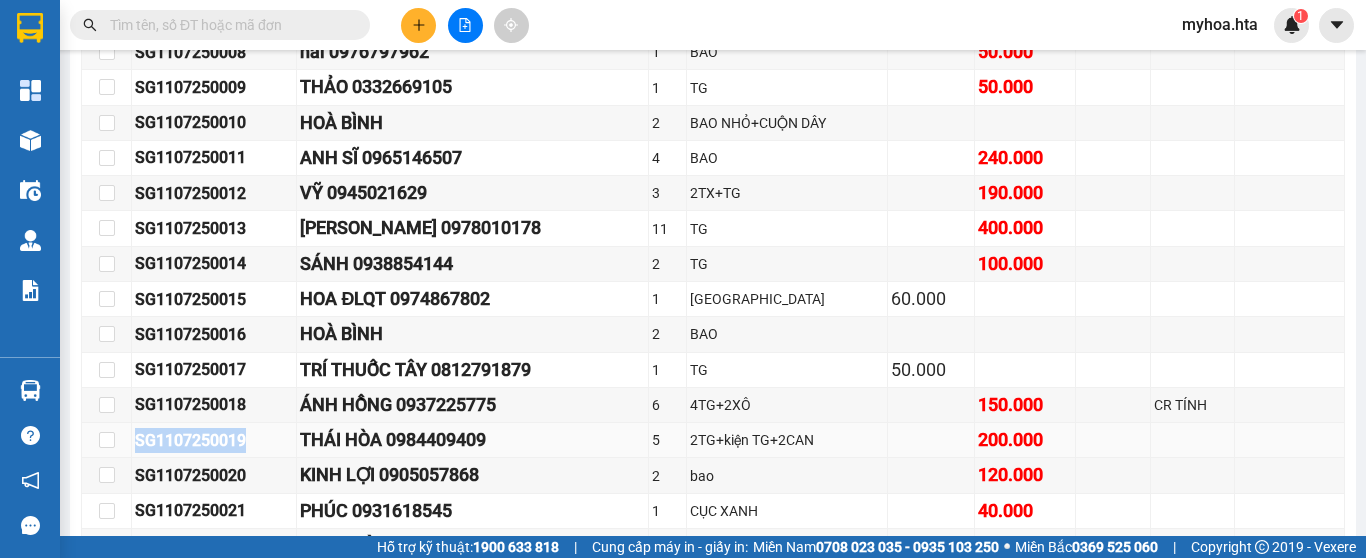 drag, startPoint x: 248, startPoint y: 457, endPoint x: 137, endPoint y: 465, distance: 111.28792 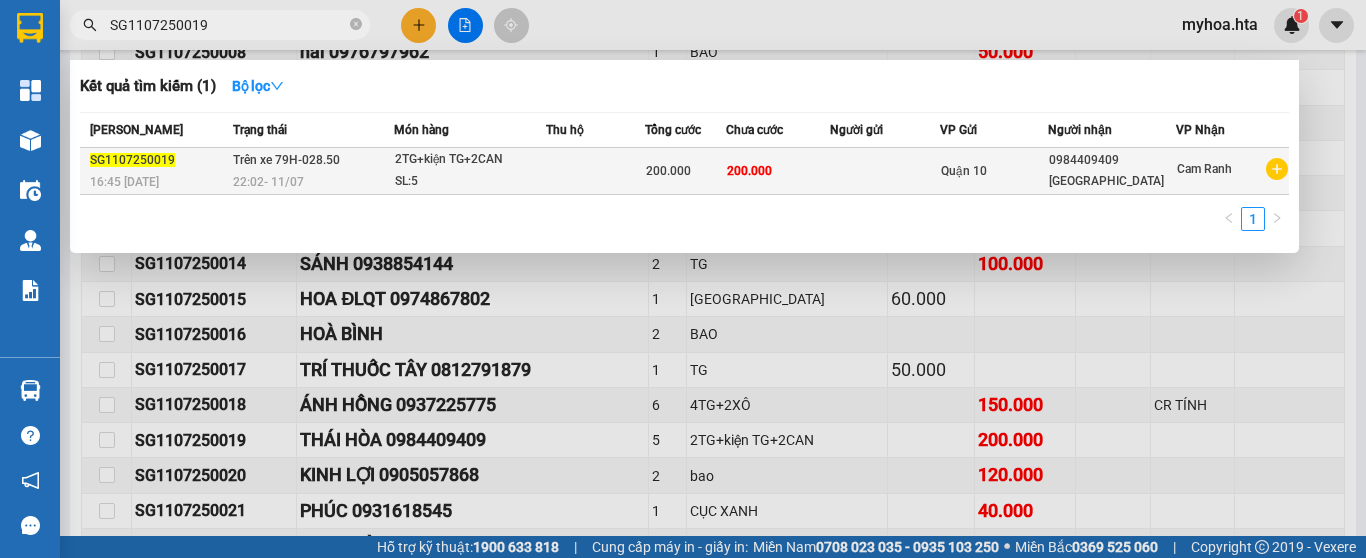 type on "SG1107250019" 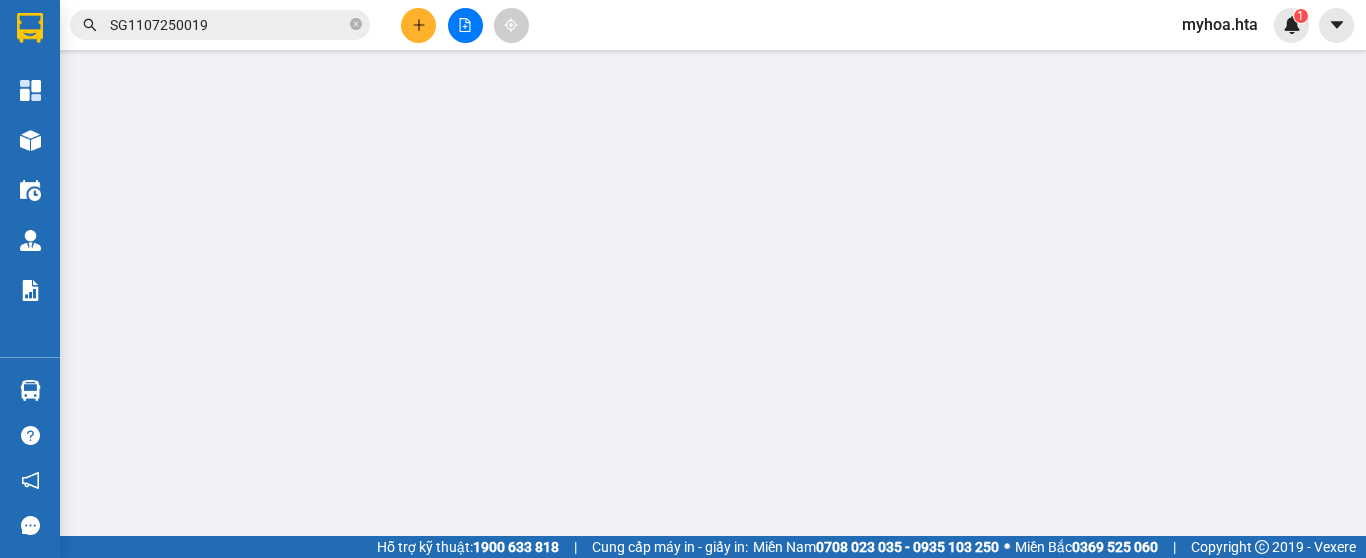 scroll, scrollTop: 0, scrollLeft: 0, axis: both 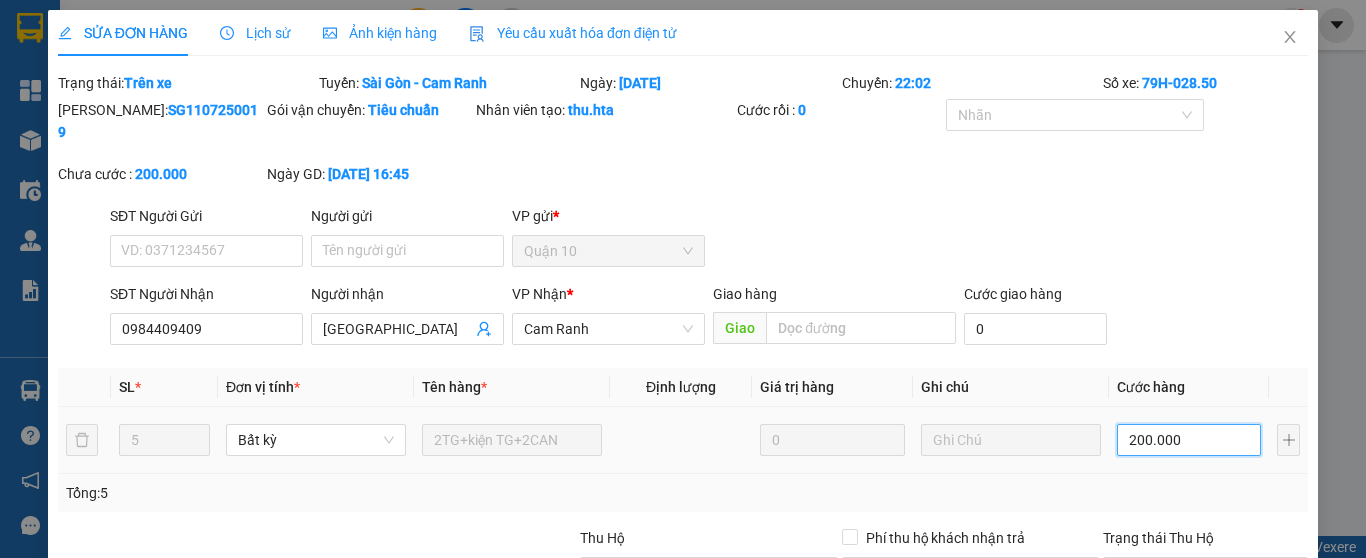 click on "200.000" at bounding box center [1189, 440] 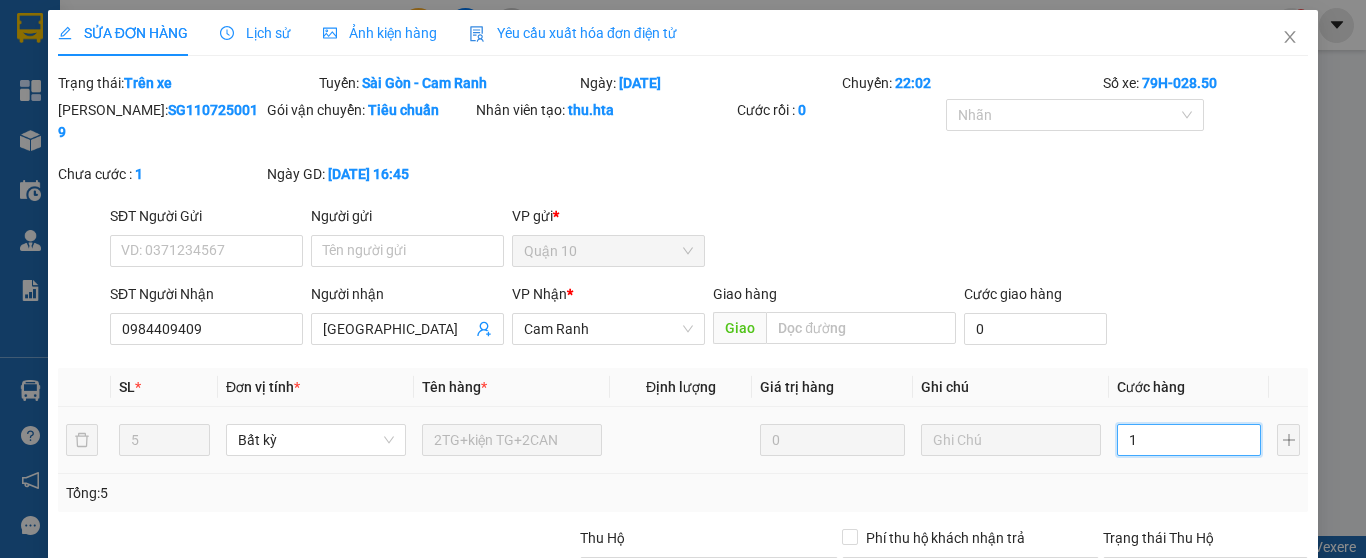 type on "18" 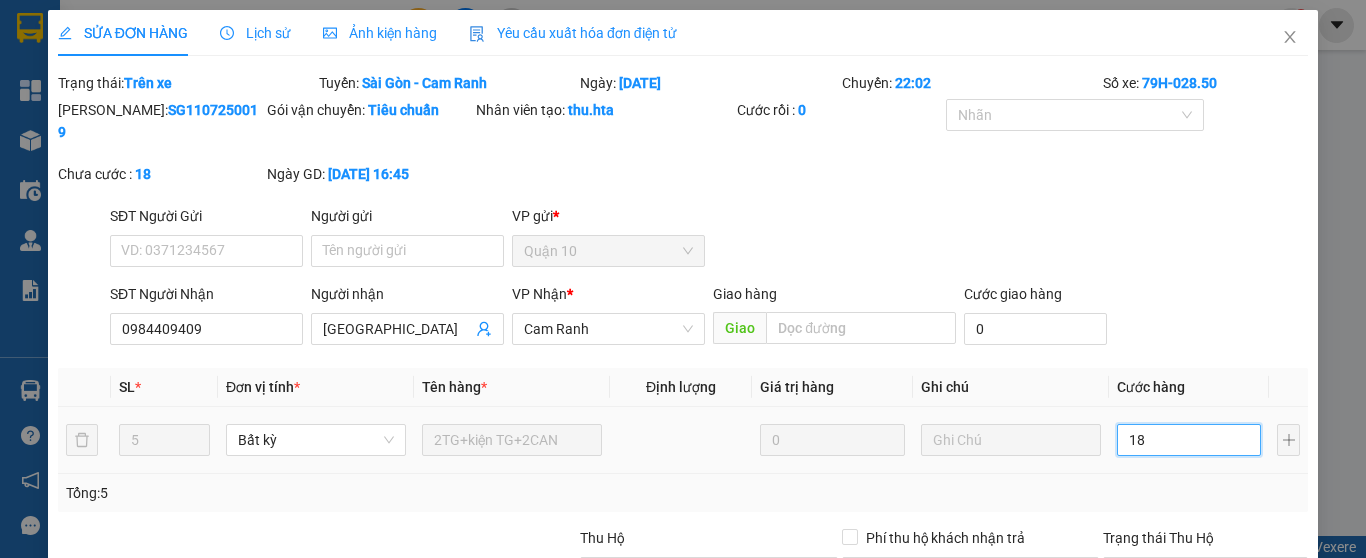type on "180" 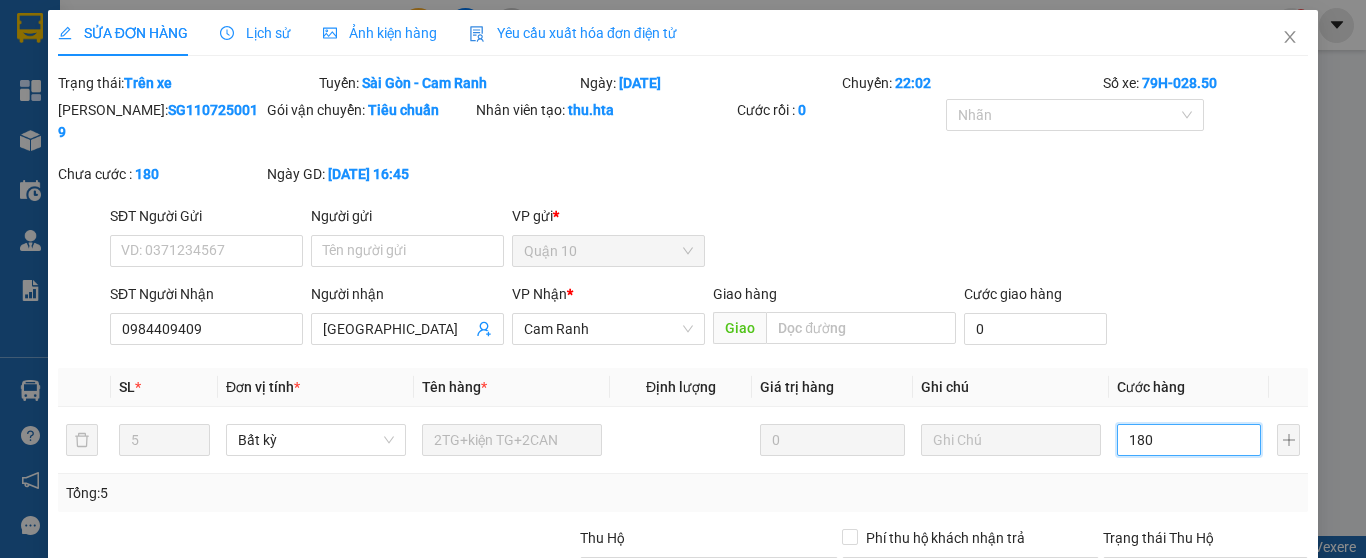 type on "180" 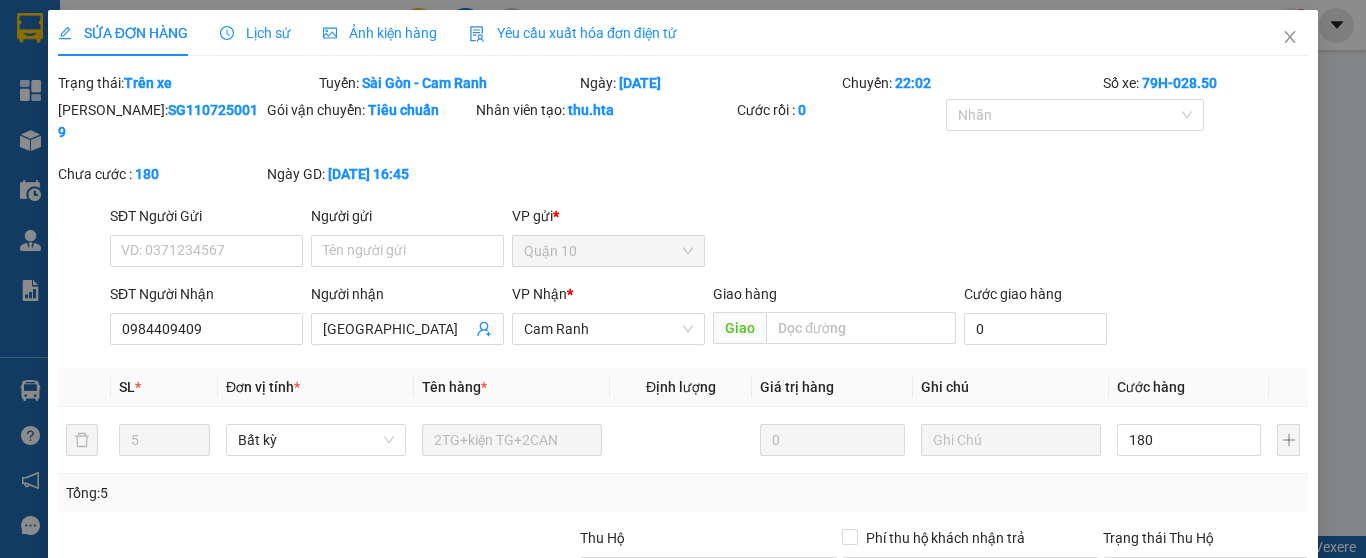 type on "180.000" 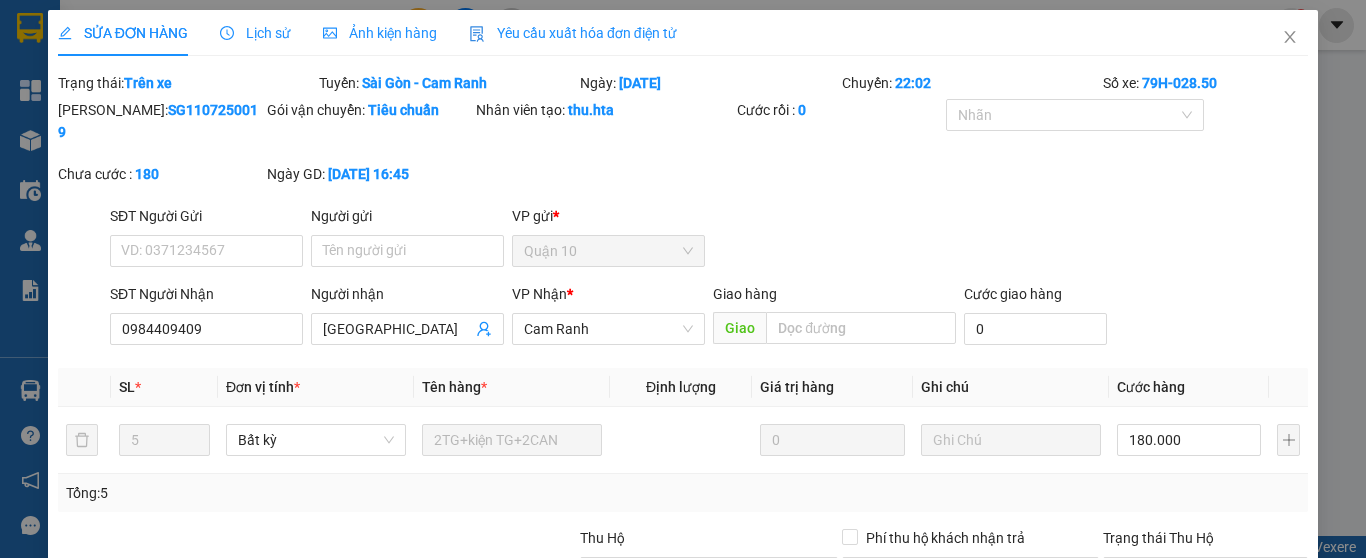 click on "Tổng:  5" at bounding box center [683, 493] 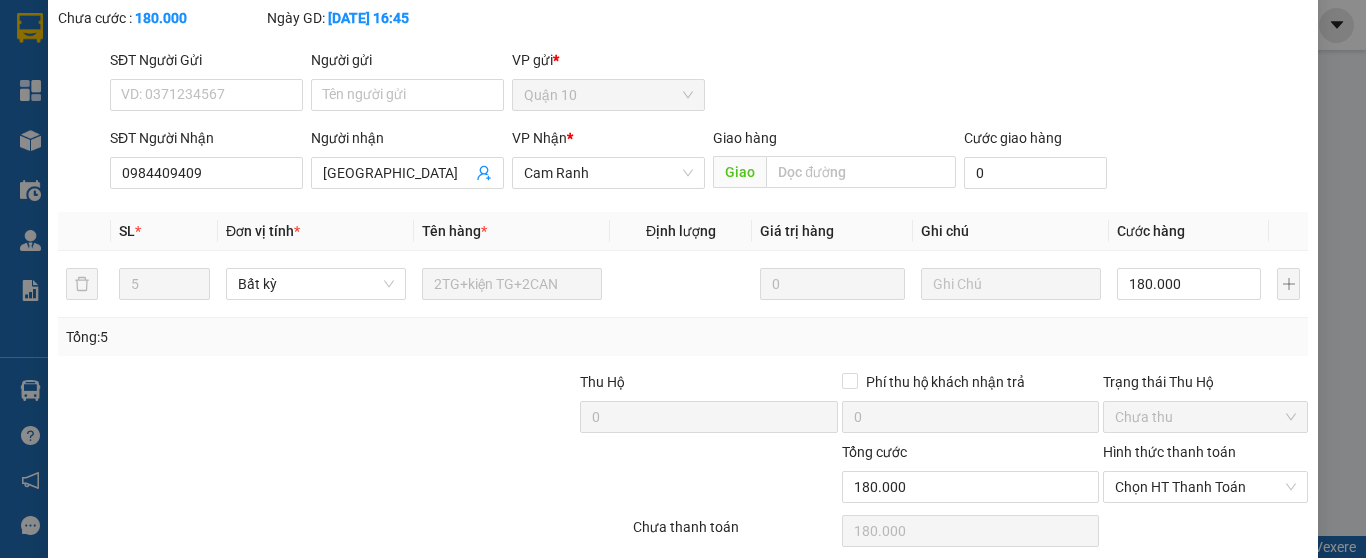 scroll, scrollTop: 213, scrollLeft: 0, axis: vertical 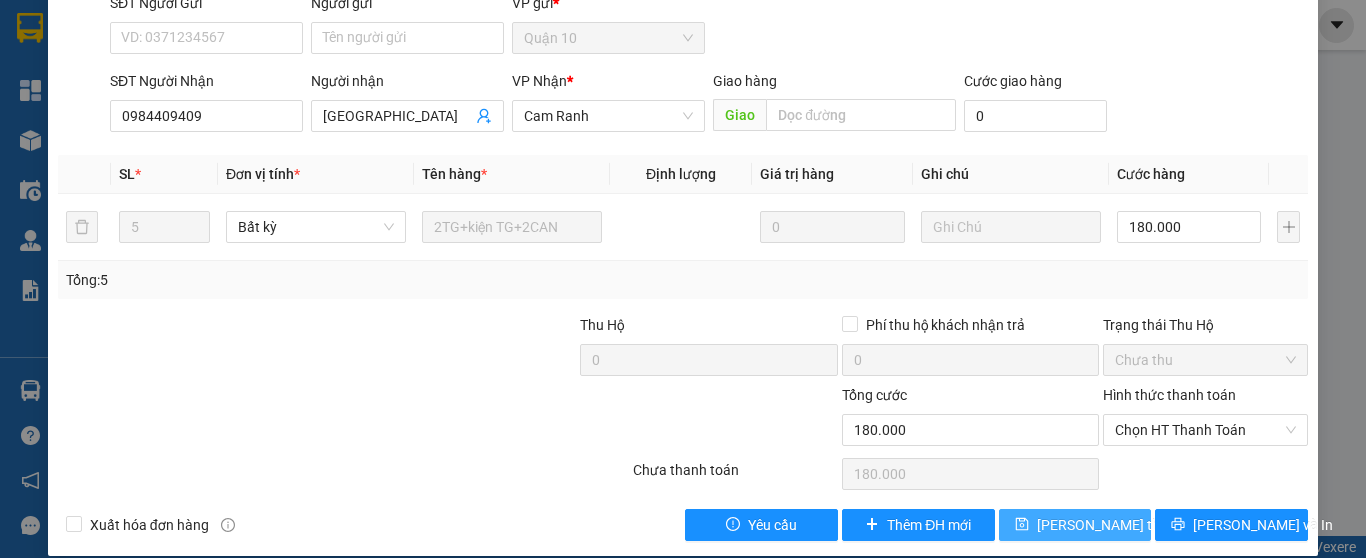 click 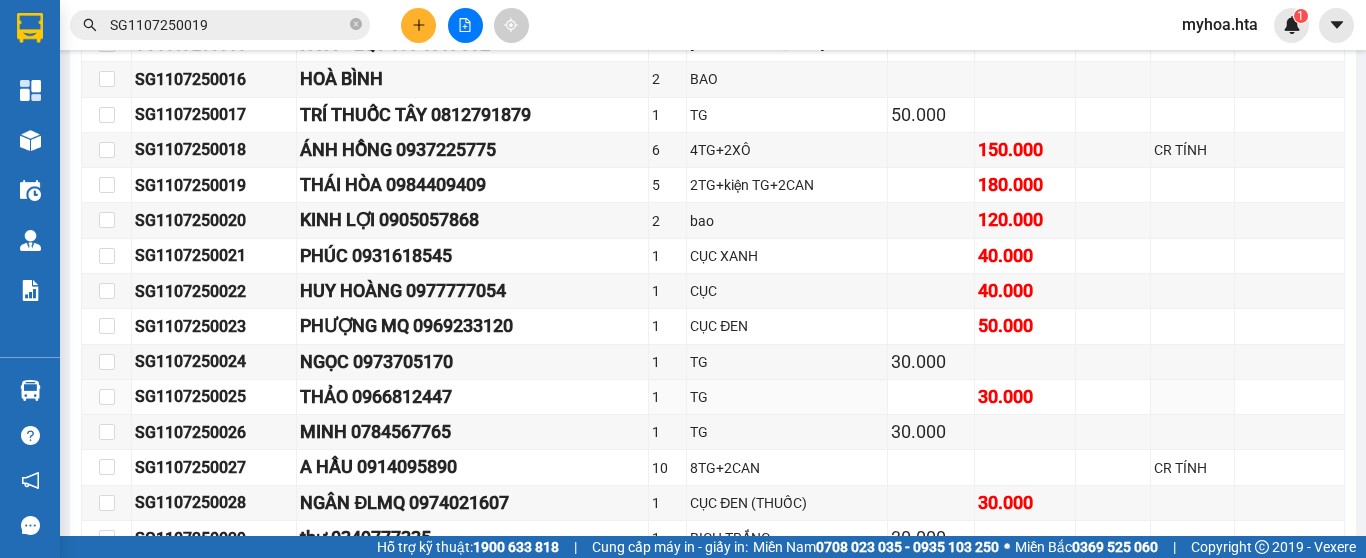 scroll, scrollTop: 1200, scrollLeft: 0, axis: vertical 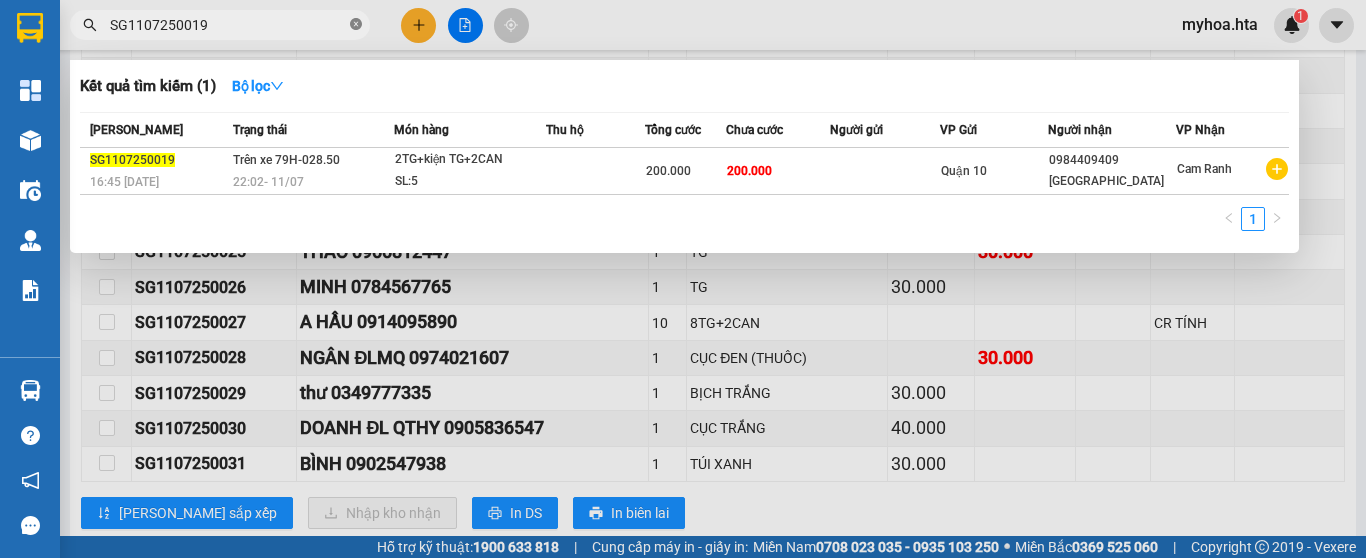 click 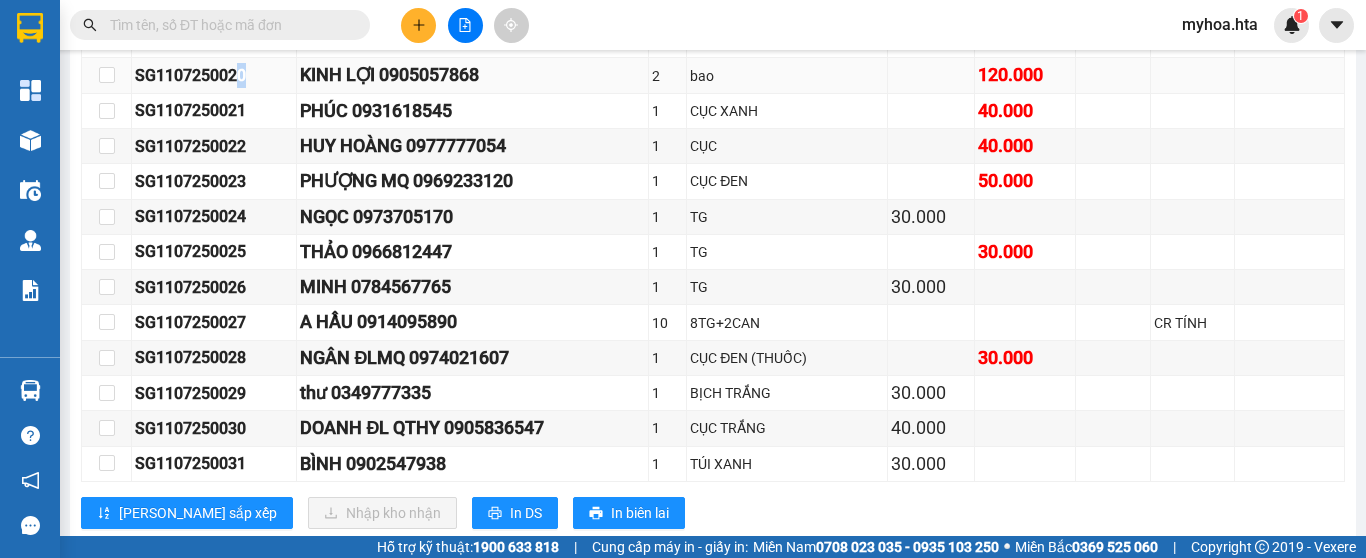 click on "SG1107250020" at bounding box center [214, 75] 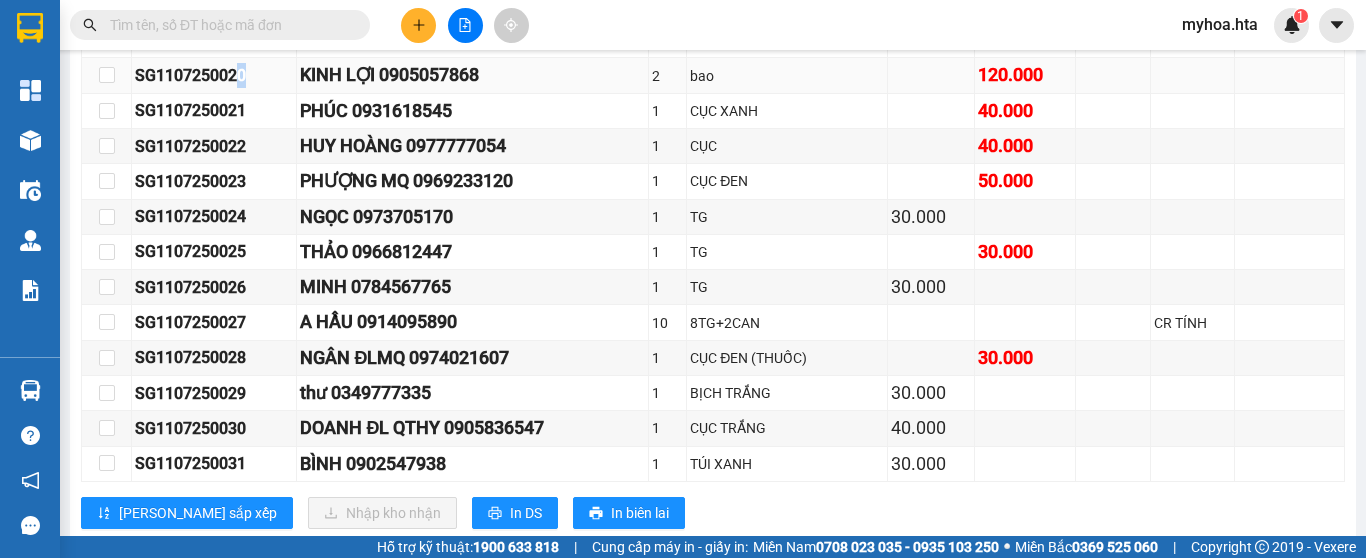 click on "SG1107250020" at bounding box center (214, 75) 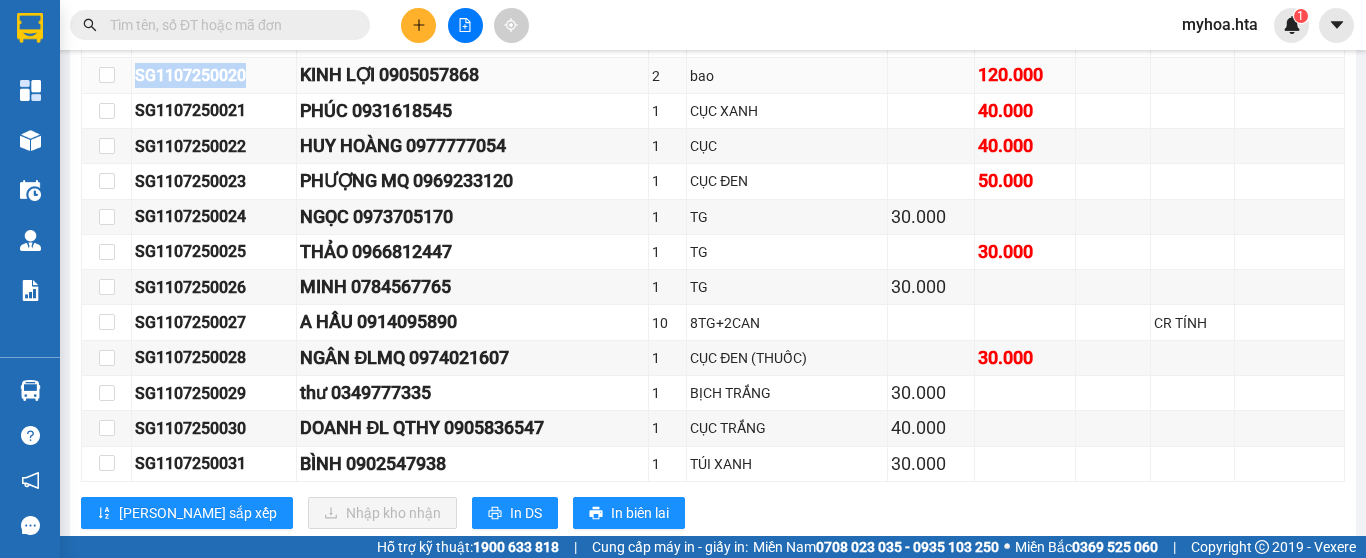 drag, startPoint x: 274, startPoint y: 90, endPoint x: 135, endPoint y: 88, distance: 139.01439 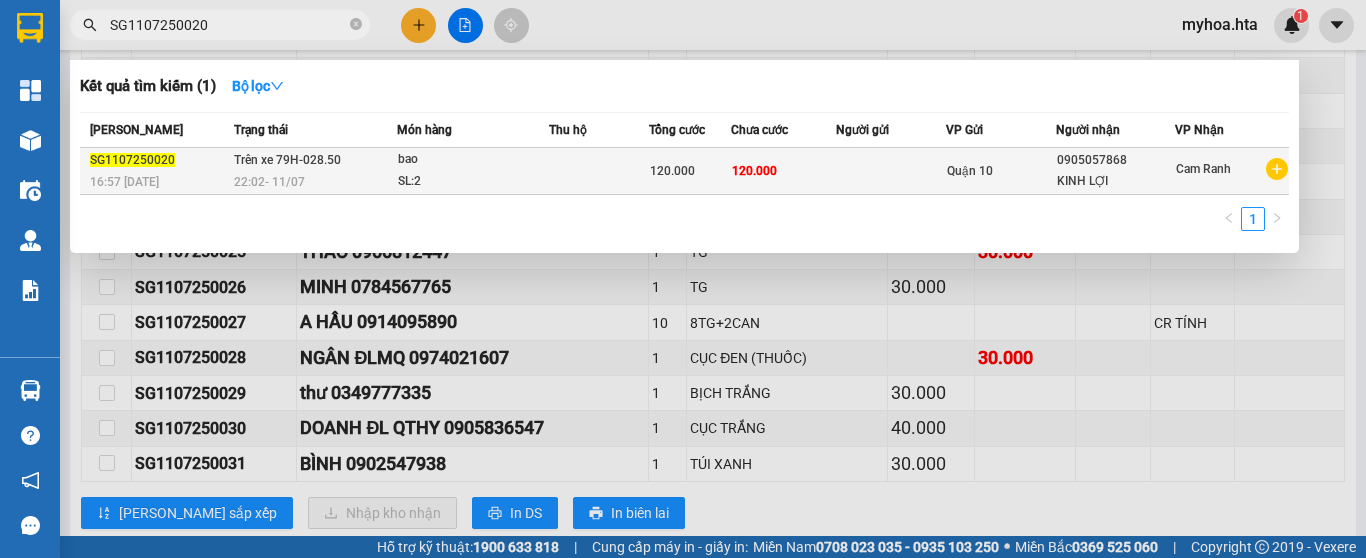 type on "SG1107250020" 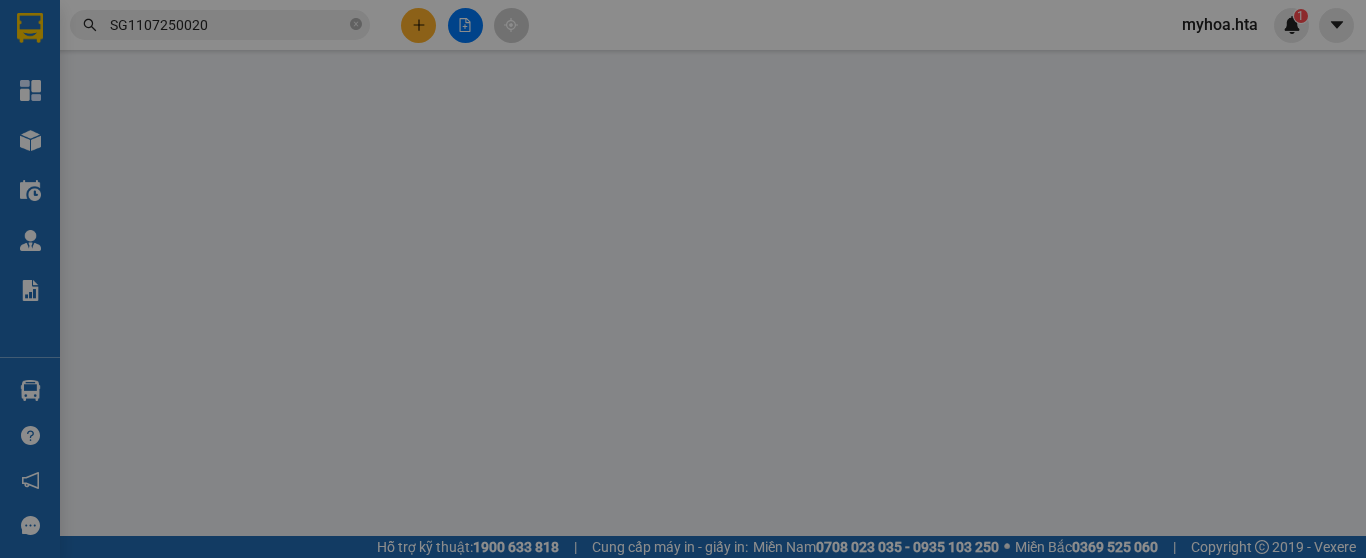 scroll, scrollTop: 0, scrollLeft: 0, axis: both 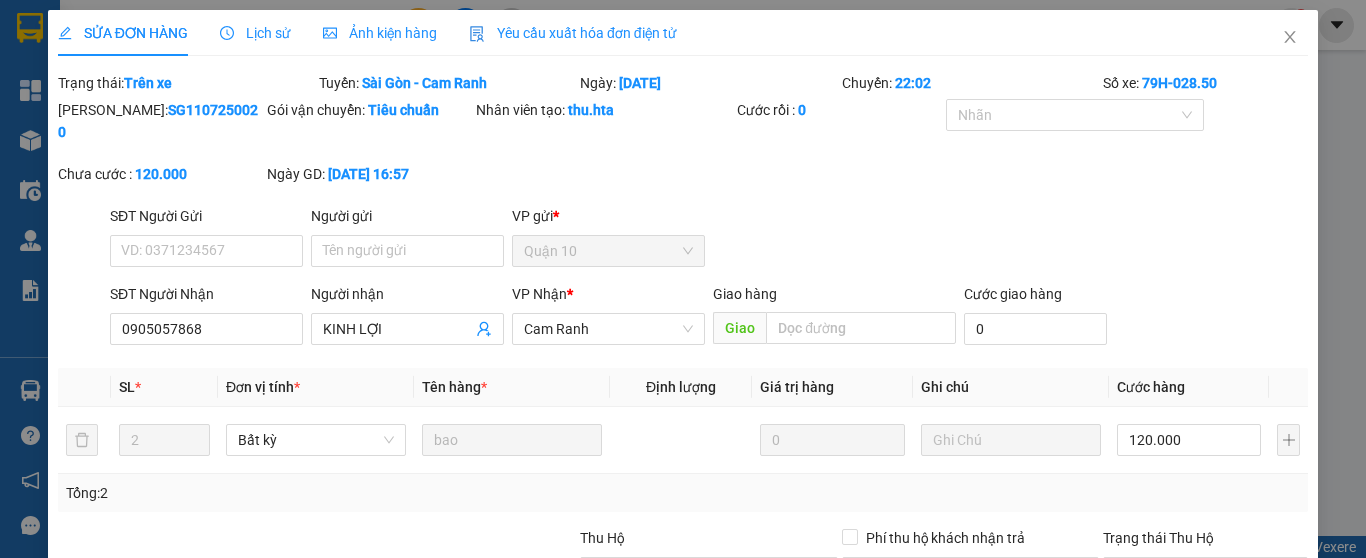 type on "0905057868" 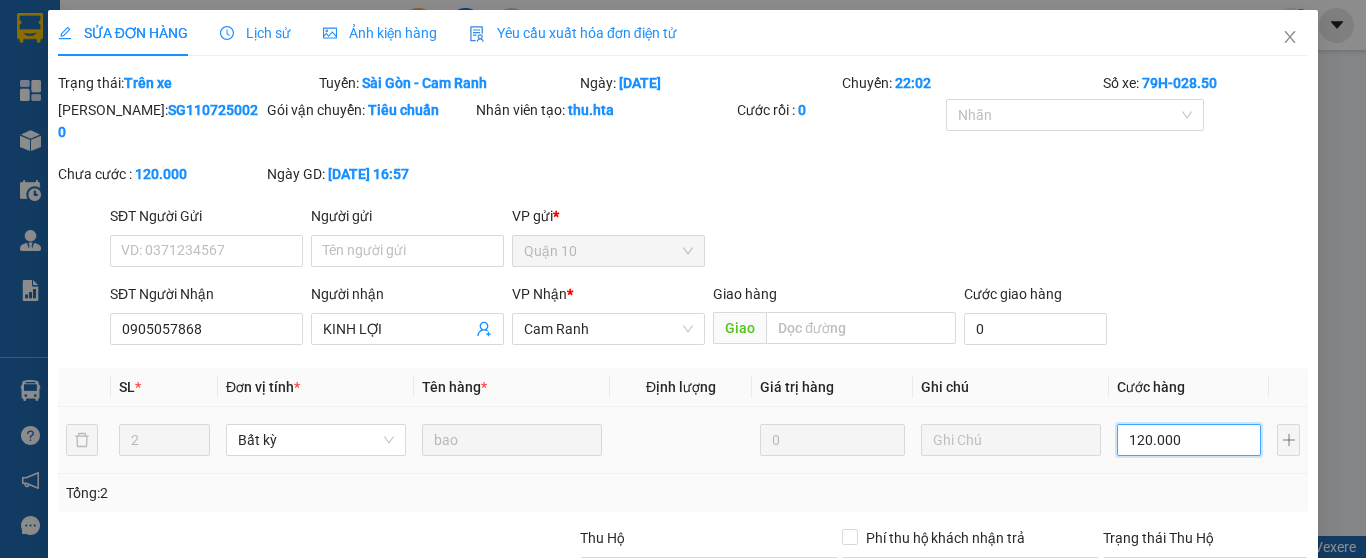 click on "120.000" at bounding box center [1189, 440] 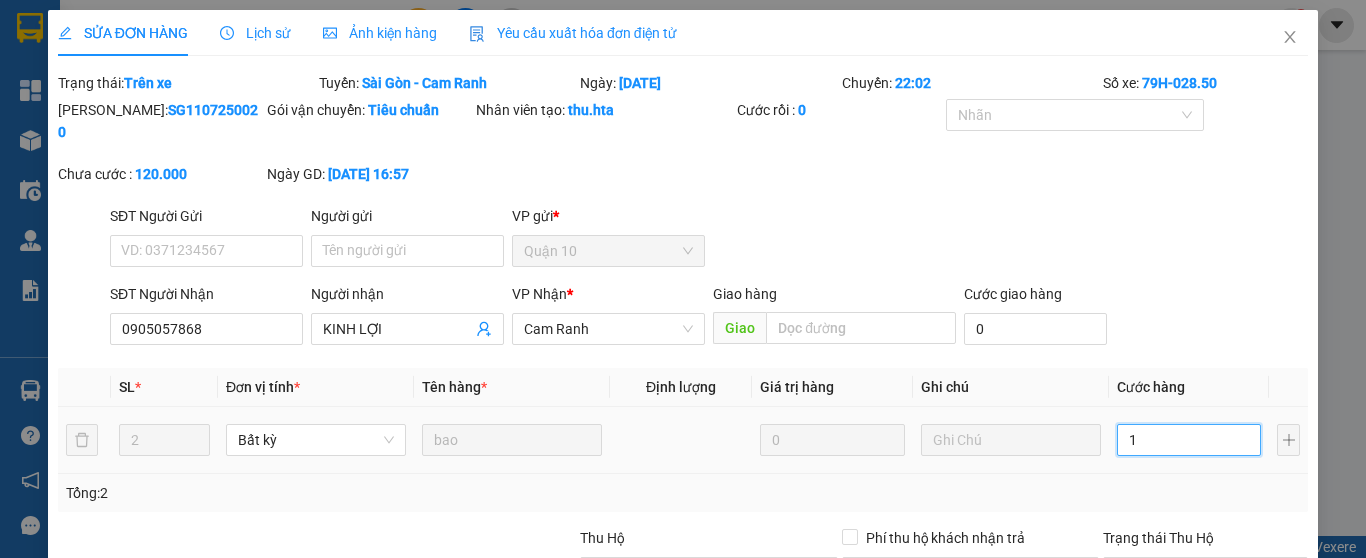 type on "1" 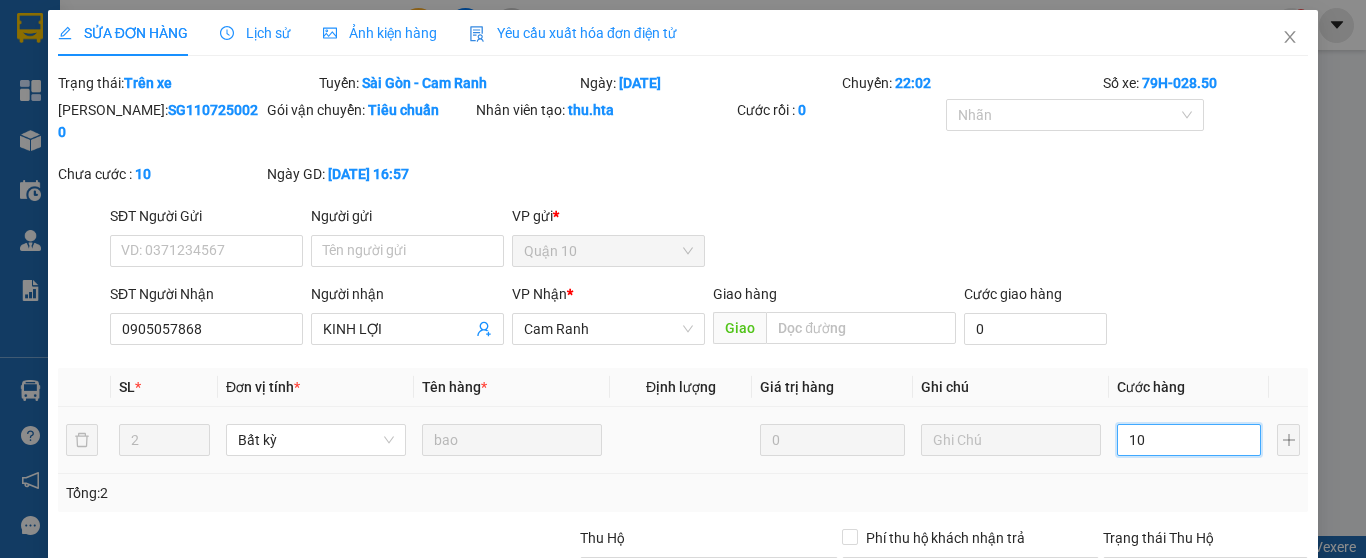 type on "100" 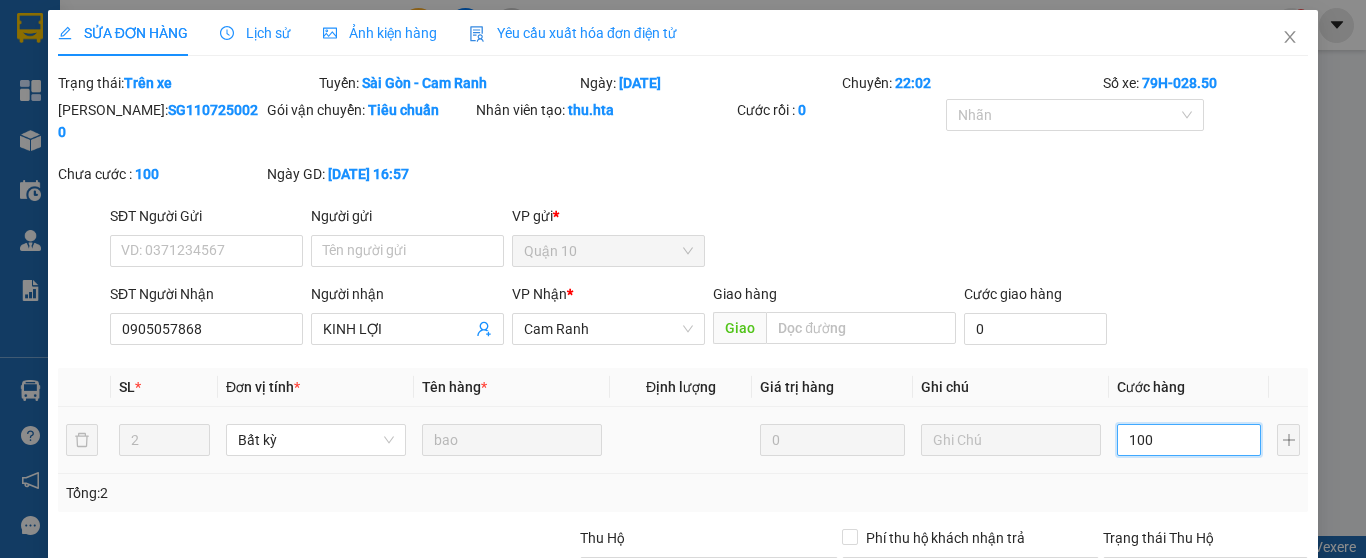 type on "100" 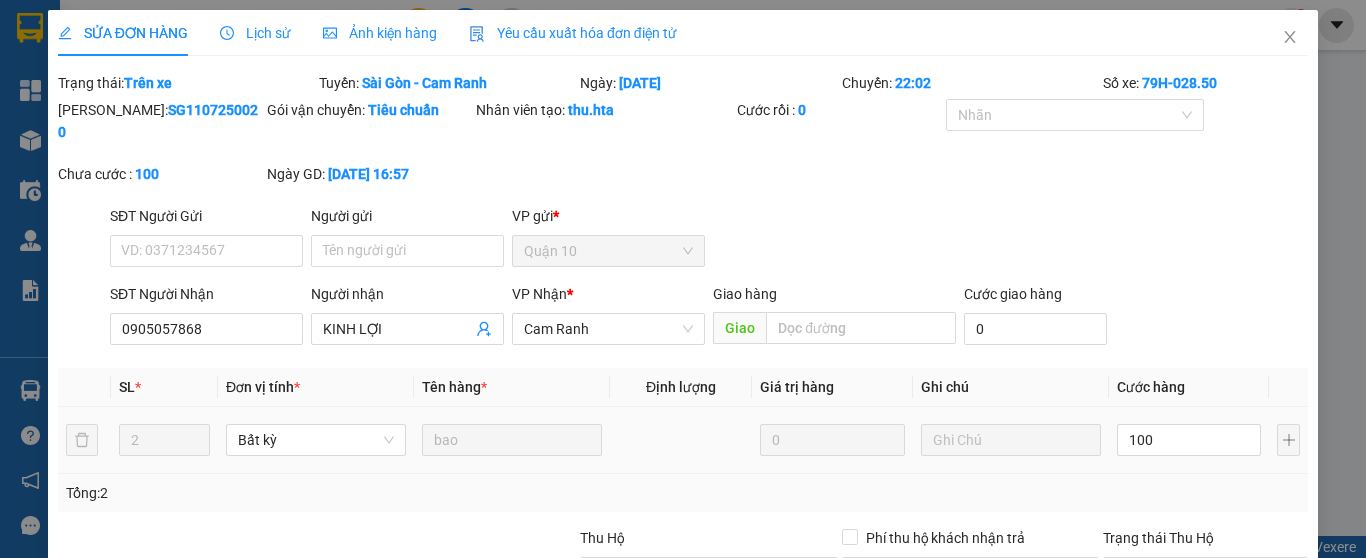 type on "100.000" 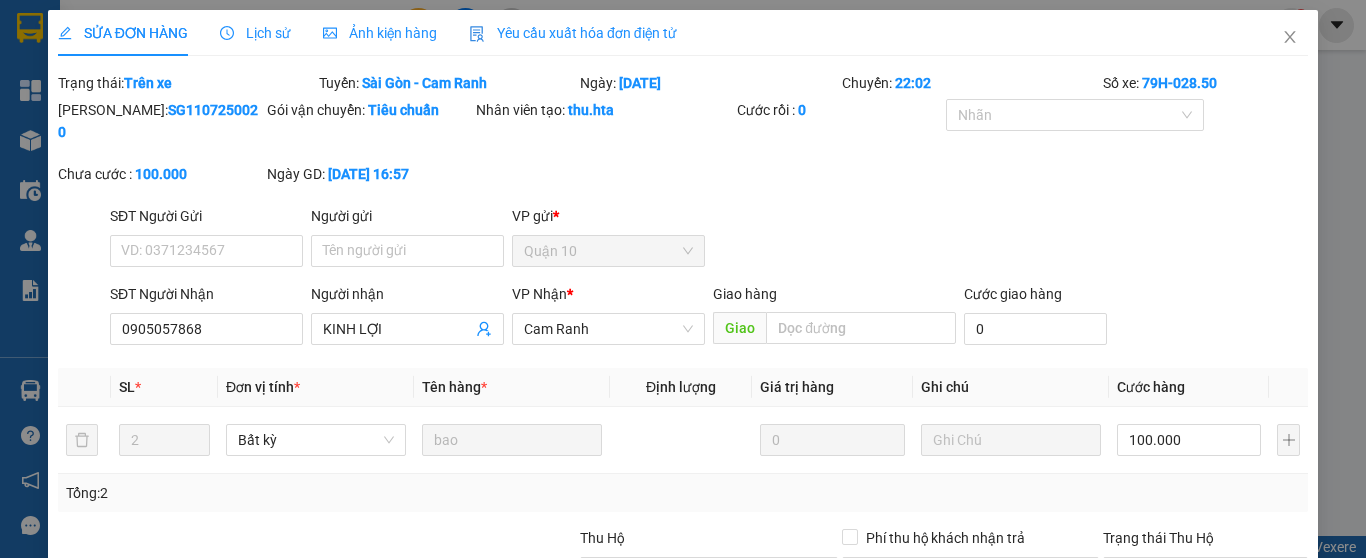 click on "Tổng:  2" at bounding box center (683, 493) 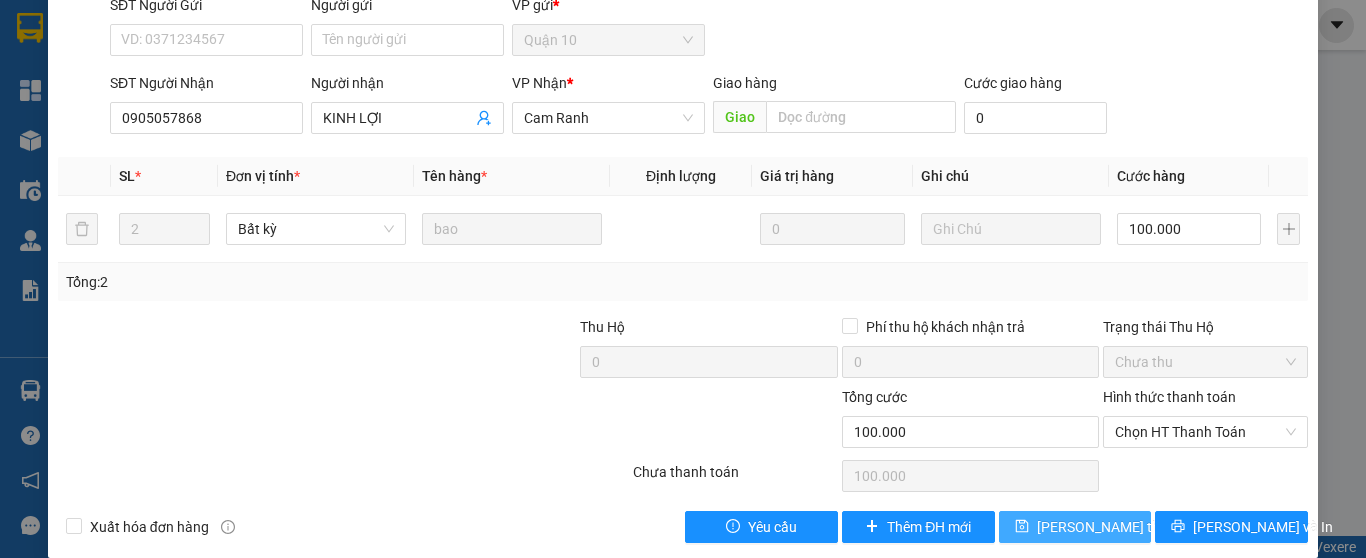 scroll, scrollTop: 213, scrollLeft: 0, axis: vertical 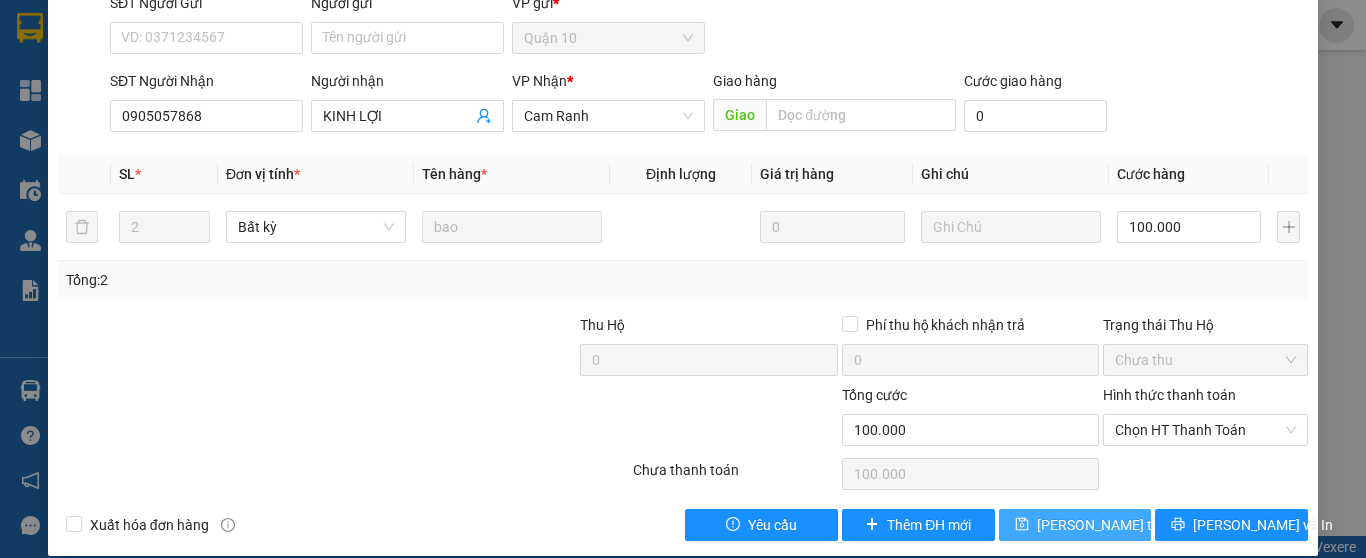 click on "[PERSON_NAME] thay đổi" at bounding box center (1117, 525) 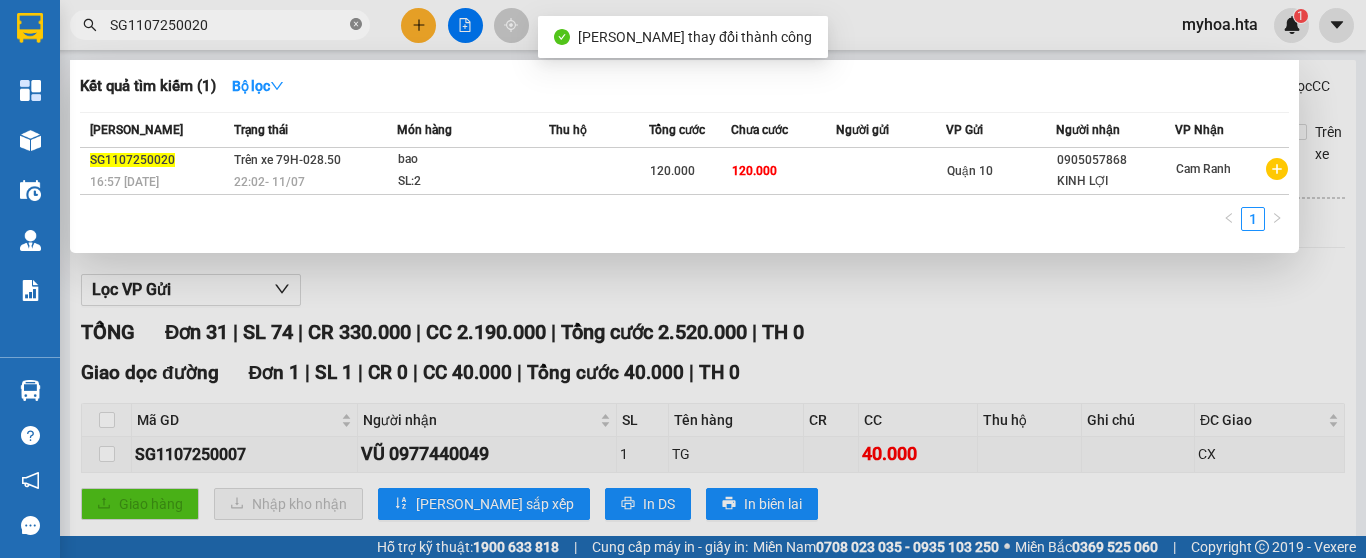 click 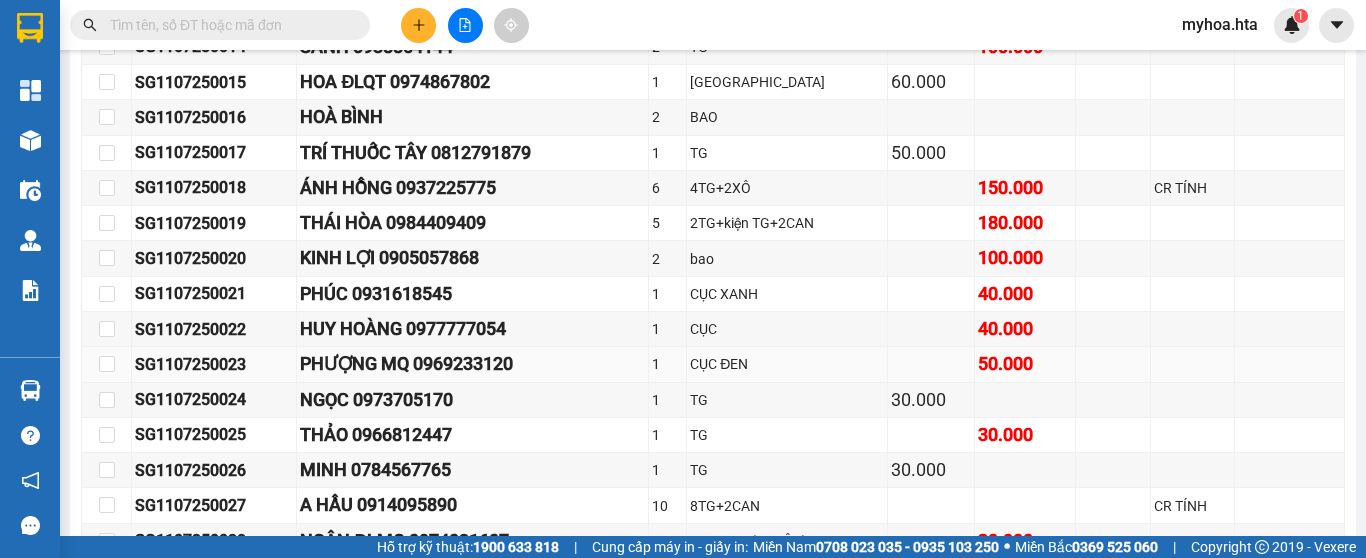scroll, scrollTop: 1264, scrollLeft: 0, axis: vertical 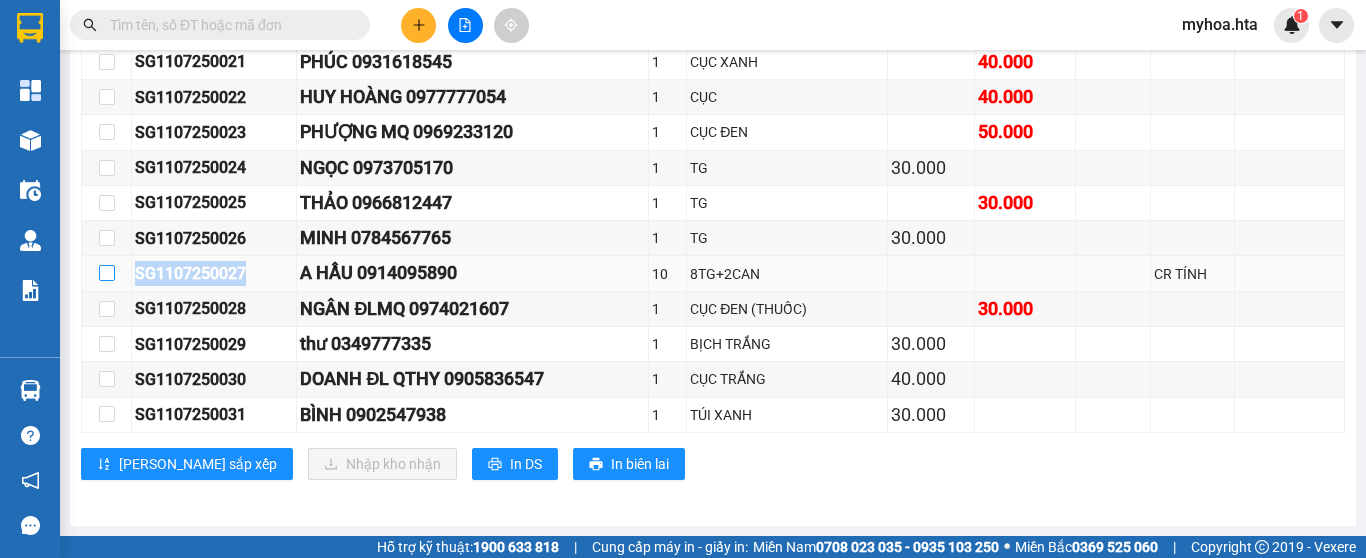 drag, startPoint x: 259, startPoint y: 280, endPoint x: 112, endPoint y: 271, distance: 147.27525 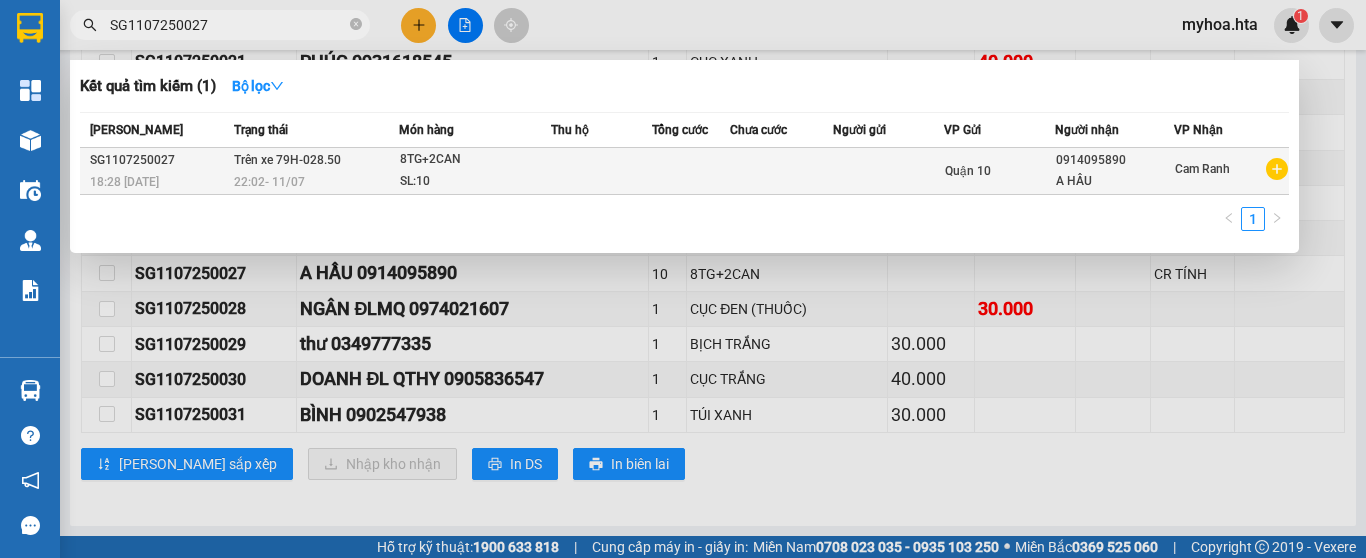 type on "SG1107250027" 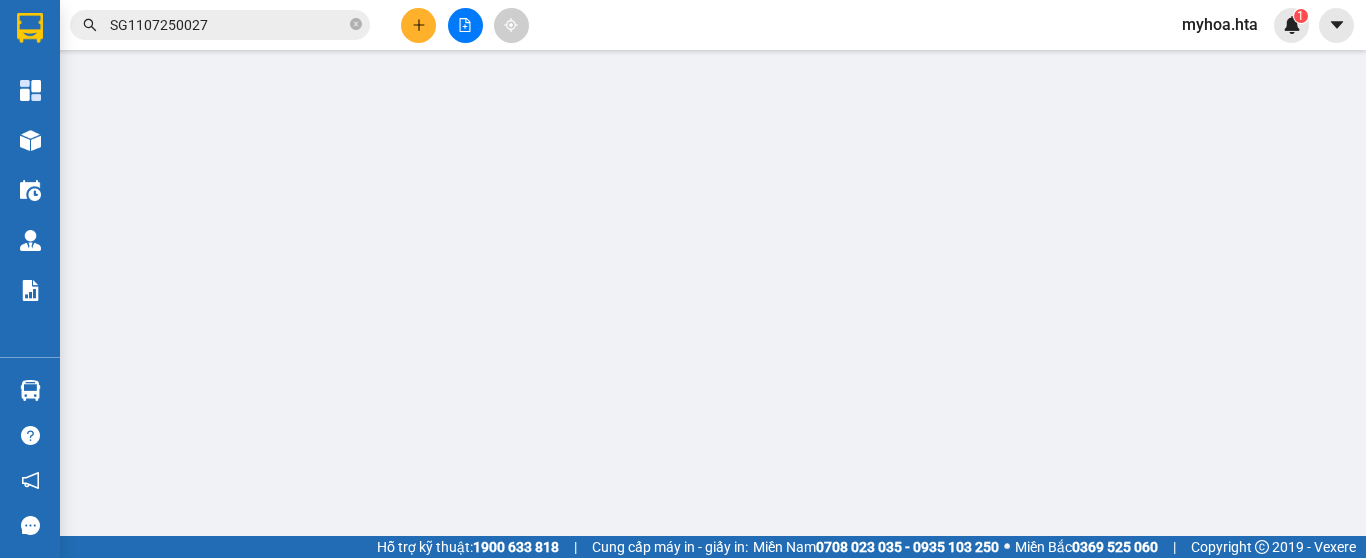 scroll, scrollTop: 0, scrollLeft: 0, axis: both 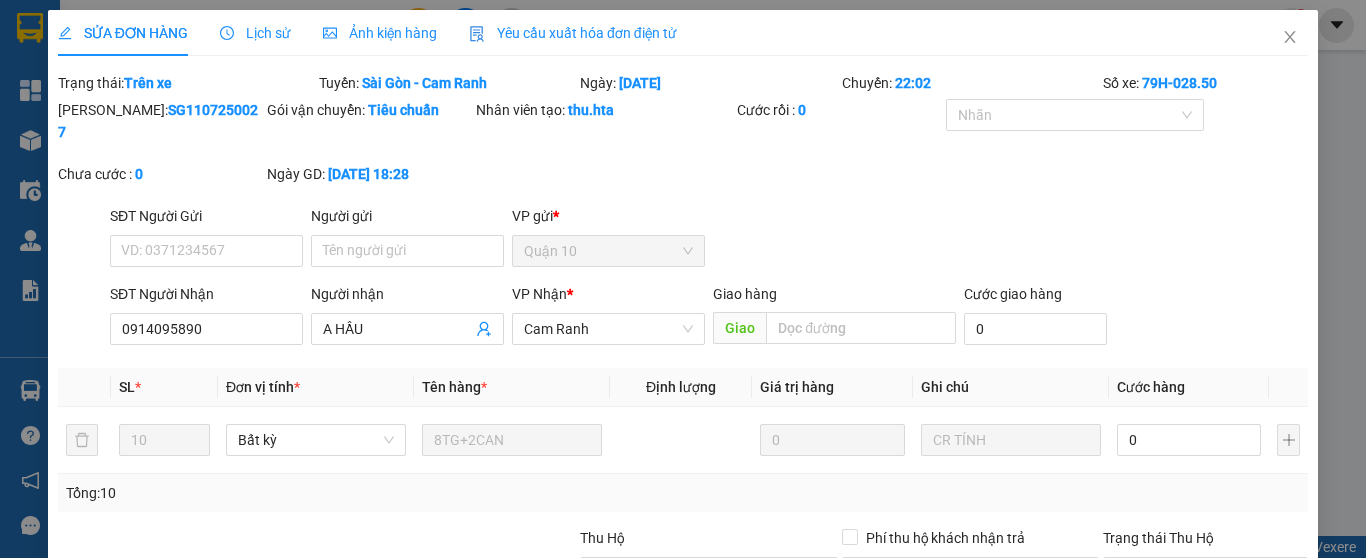 type on "0914095890" 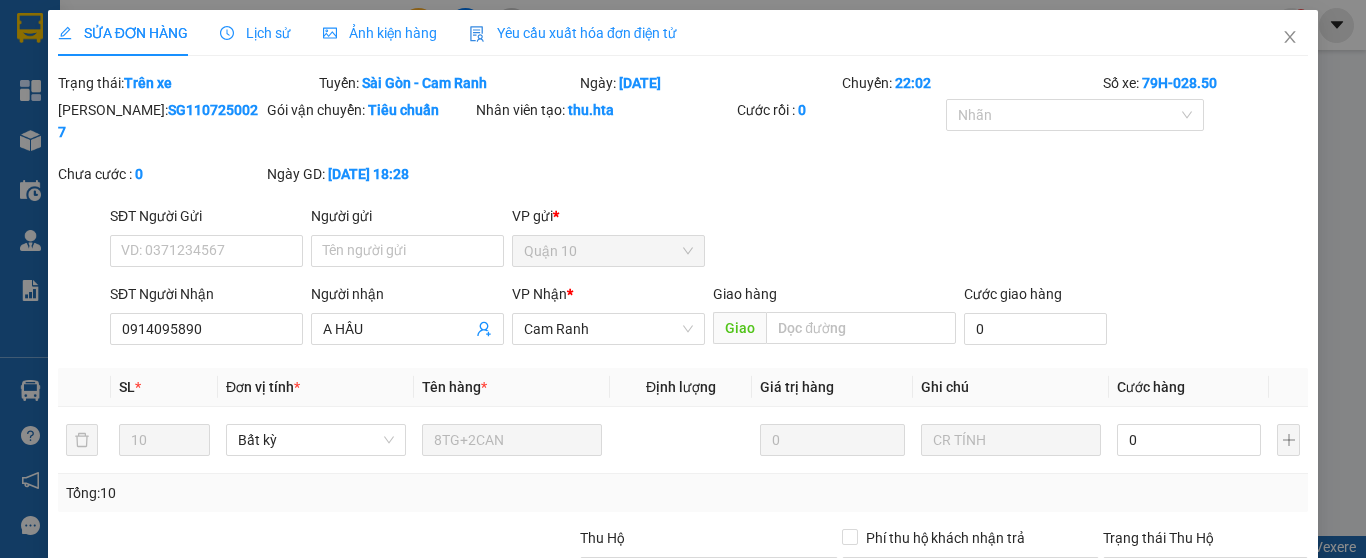 type on "A HẦU" 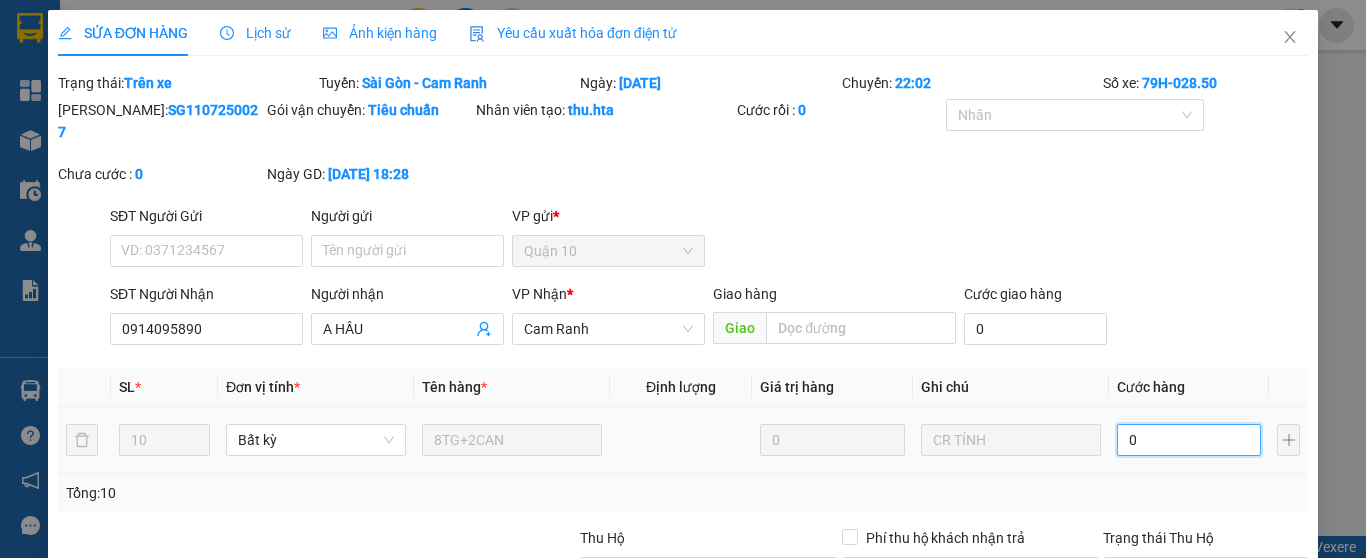 click on "0" at bounding box center [1189, 440] 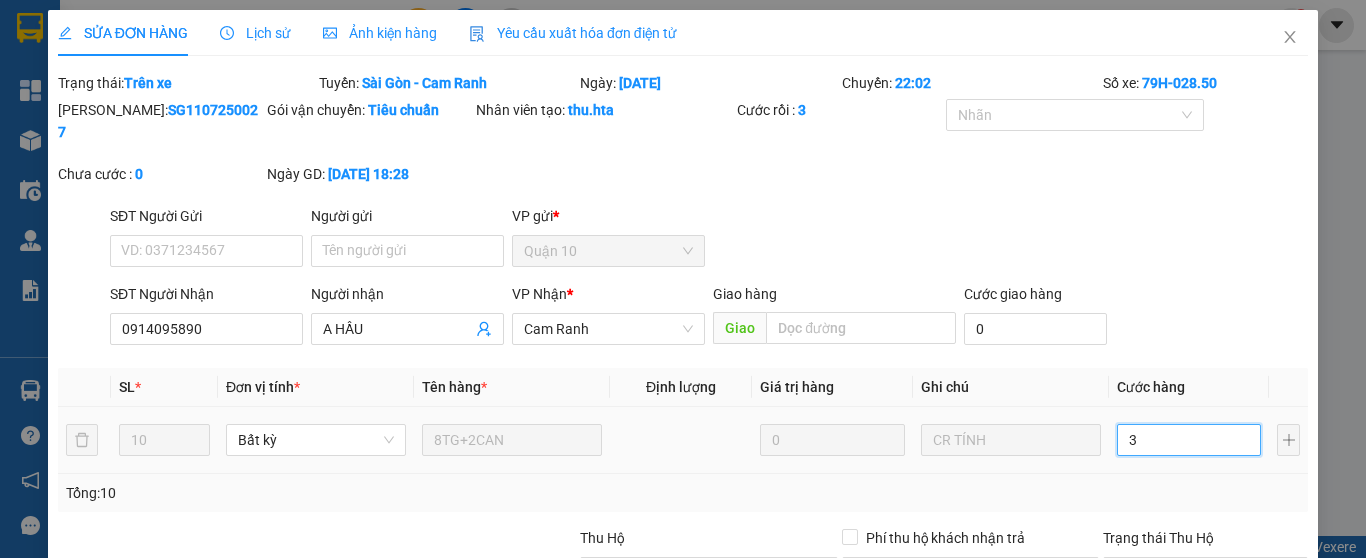 type on "35" 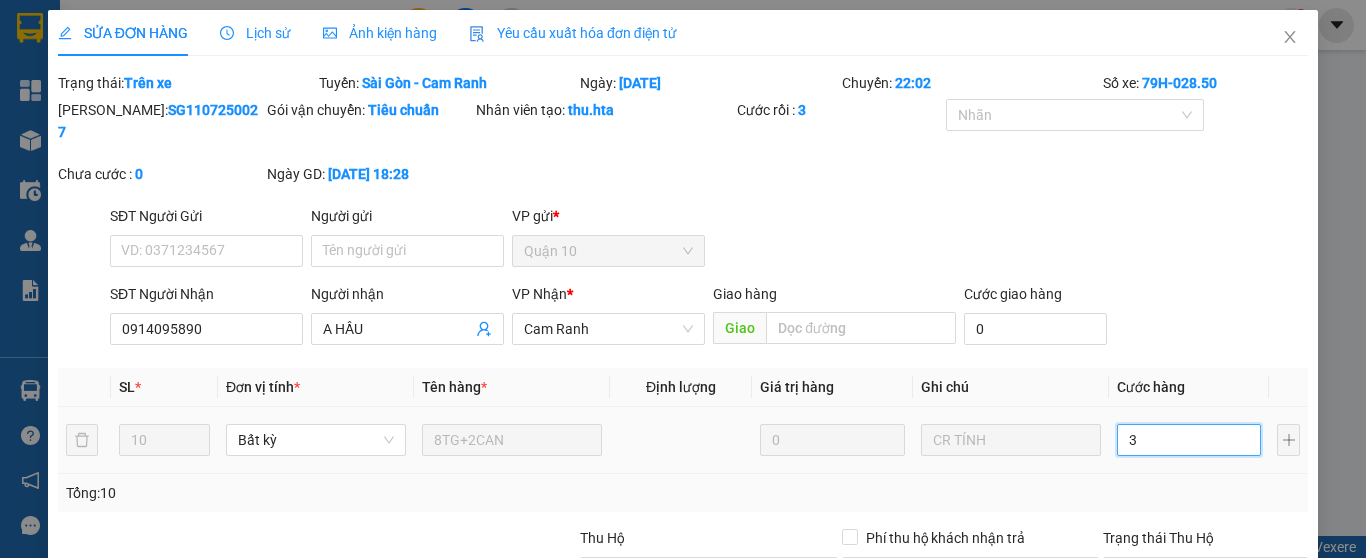 type on "35" 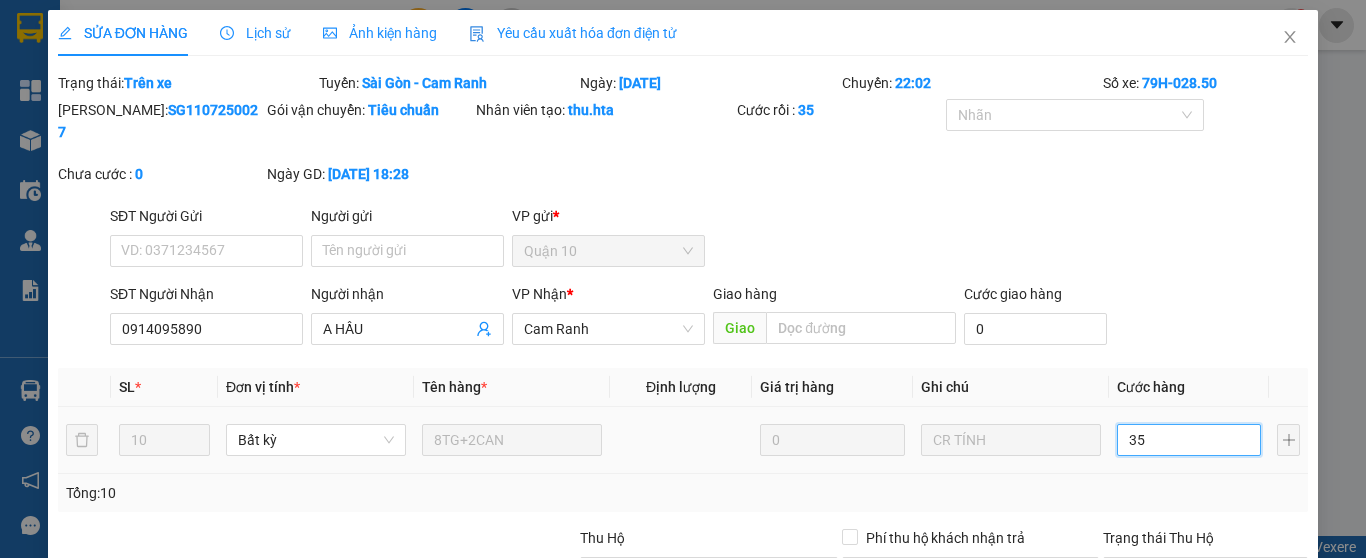 type on "350" 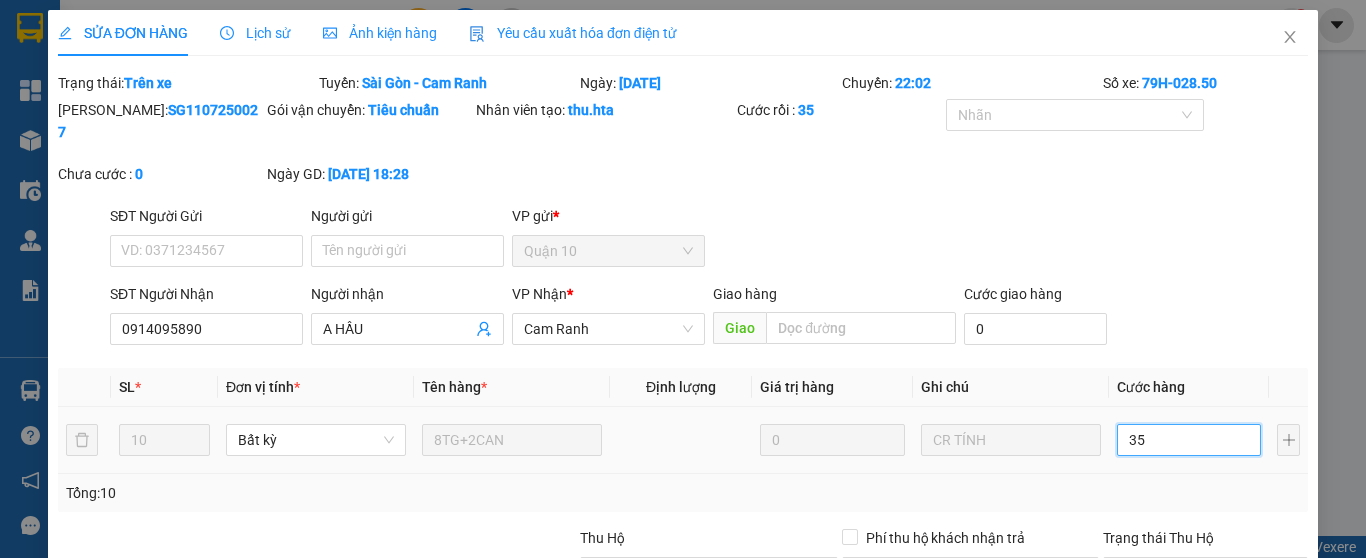 type on "350" 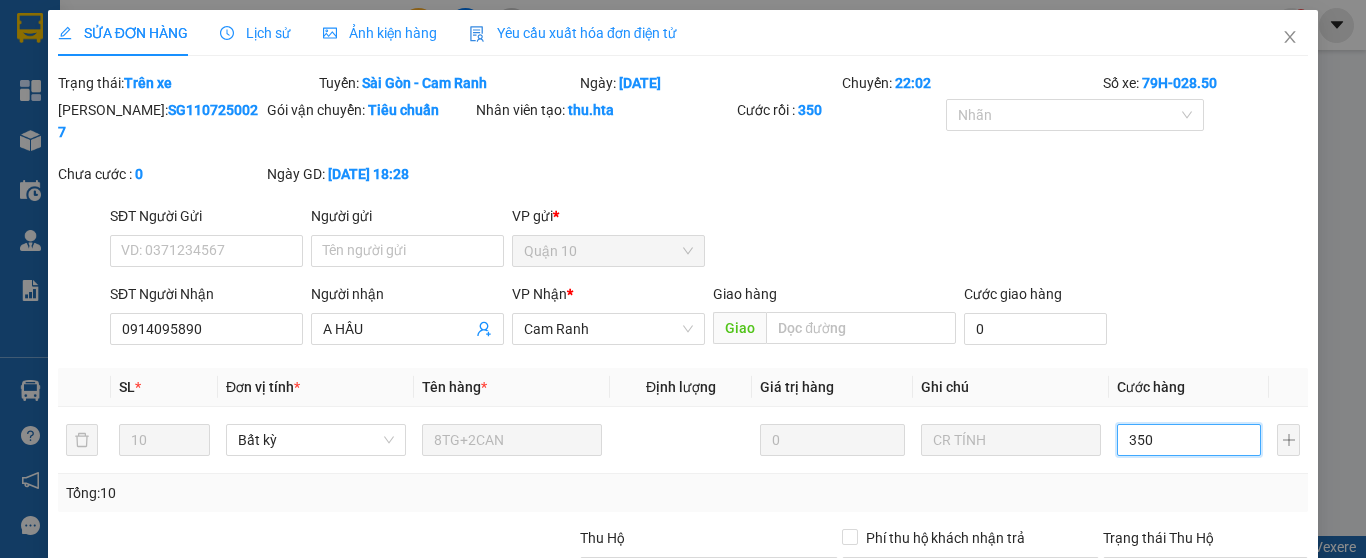 type on "350" 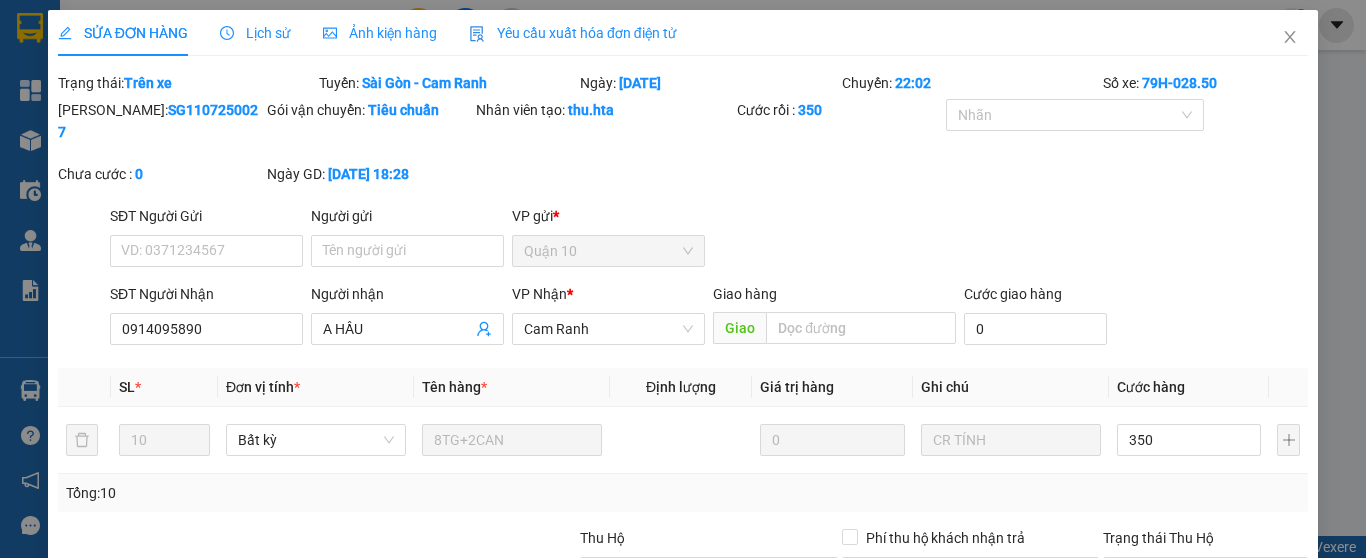 type on "350.000" 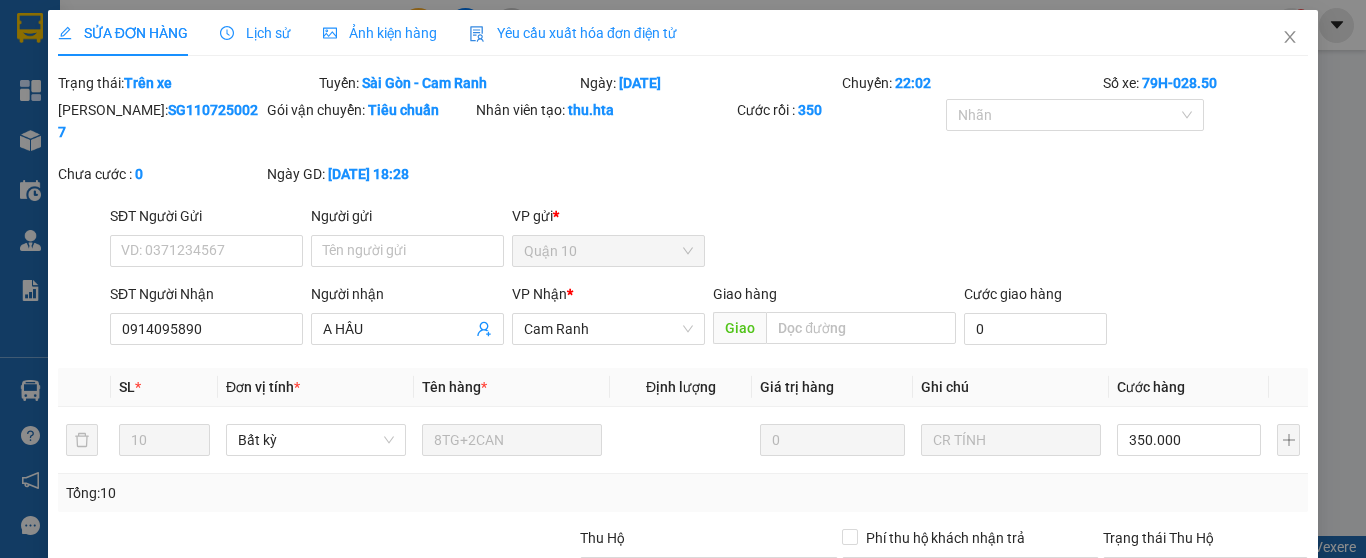 click on "Total Paid Fee 0 Total UnPaid Fee 0 Cash Collection Total Fee Trạng thái:  Trên xe Tuyến:   [GEOGRAPHIC_DATA] - [GEOGRAPHIC_DATA] Ngày:   [DATE] [GEOGRAPHIC_DATA]:   22:02 Số xe:   79H-028.50 Mã ĐH:  SG1107250027 Gói vận chuyển:   Tiêu chuẩn Nhân viên tạo:   thu.hta Cước rồi :   350   Nhãn Chưa cước :   0 Ngày GD:   [DATE] 18:28 SĐT Người Gửi VD: 0371234567 Người gửi Tên người gửi VP gửi  * Quận 10 SĐT Người Nhận 0914095890 Người nhận A HẦU VP Nhận  * Cam Ranh Giao hàng Giao Cước giao hàng 0 SL  * Đơn vị tính  * Tên hàng  * Định lượng Giá trị hàng Ghi chú Cước hàng                   10 Bất kỳ 8TG+2CAN 0 CR TÍNH 350.000 Tổng:  10 Thu Hộ 0 Phí thu hộ khách nhận trả 0 Trạng thái Thu Hộ   Chưa thu Tổng cước 350.000 Hình thức thanh toán Chọn HT Thanh Toán Số tiền thu trước 0 Chọn HT Thanh Toán Chưa thanh toán 350.000 Chọn HT Thanh Toán Xuất hóa đơn hàng Yêu cầu" at bounding box center (683, 413) 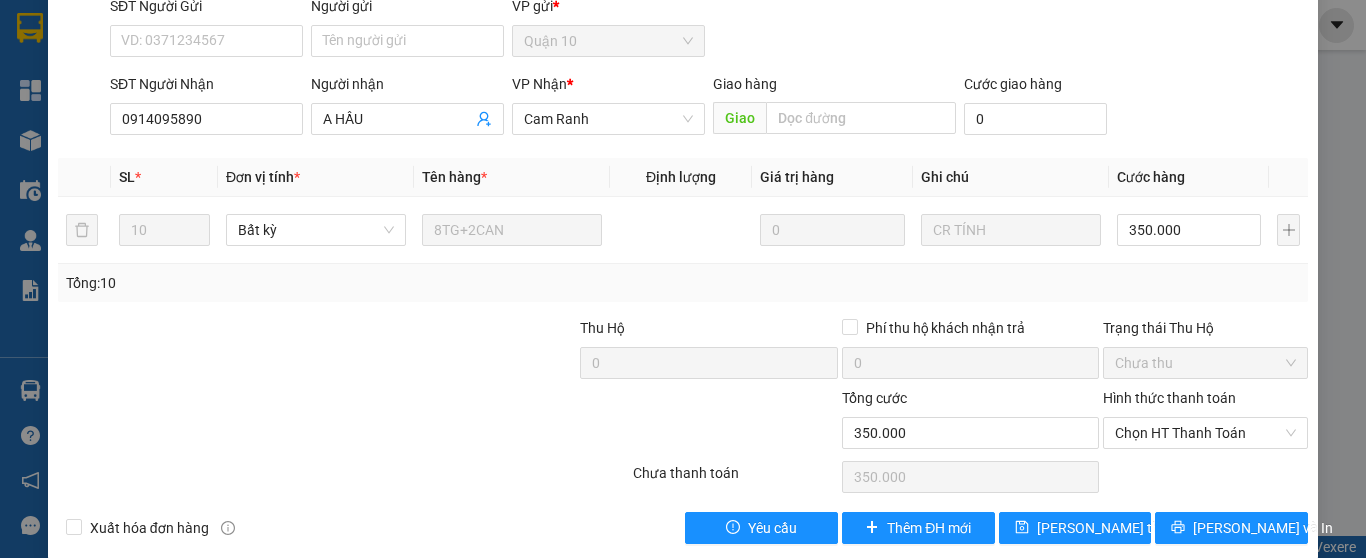 scroll, scrollTop: 213, scrollLeft: 0, axis: vertical 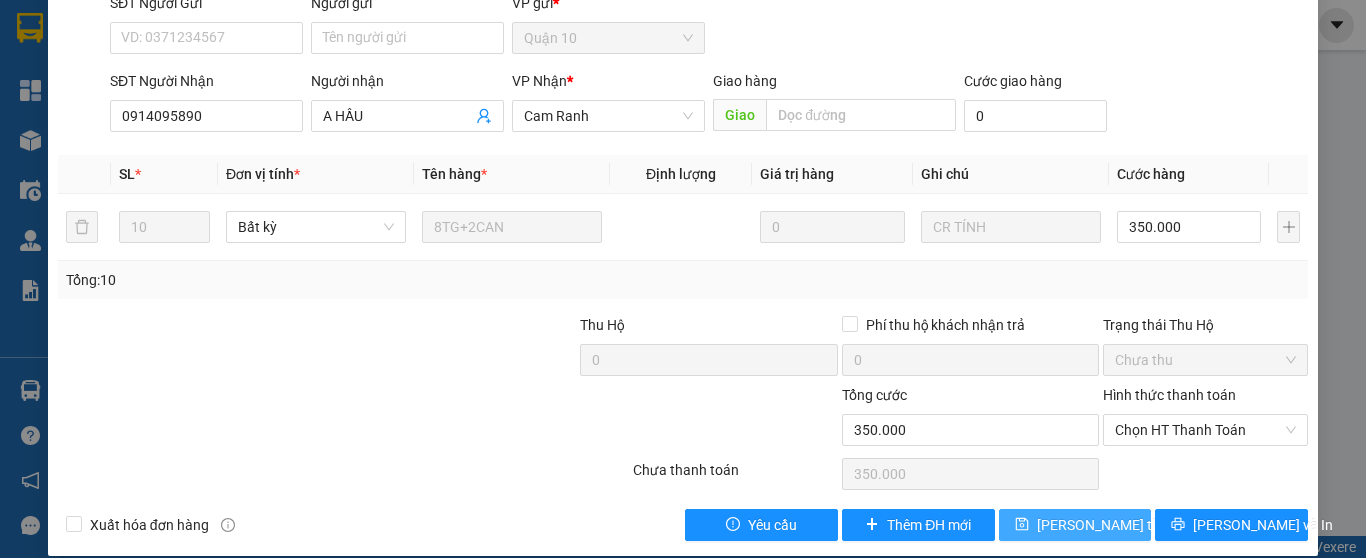 click on "[PERSON_NAME] thay đổi" at bounding box center (1117, 525) 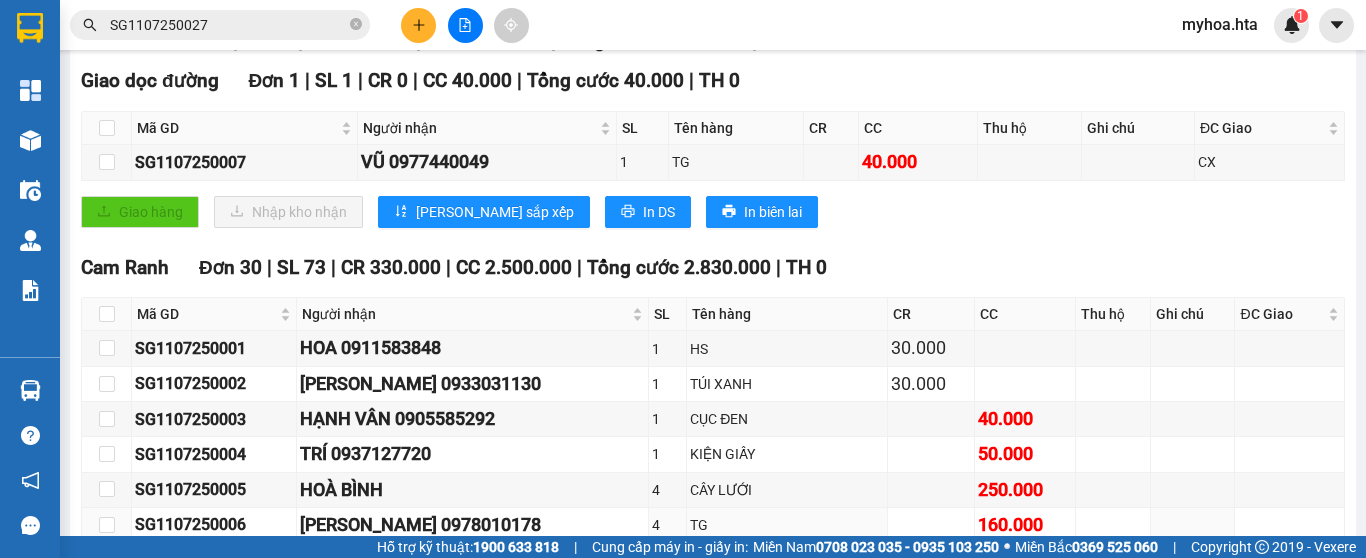 scroll, scrollTop: 264, scrollLeft: 0, axis: vertical 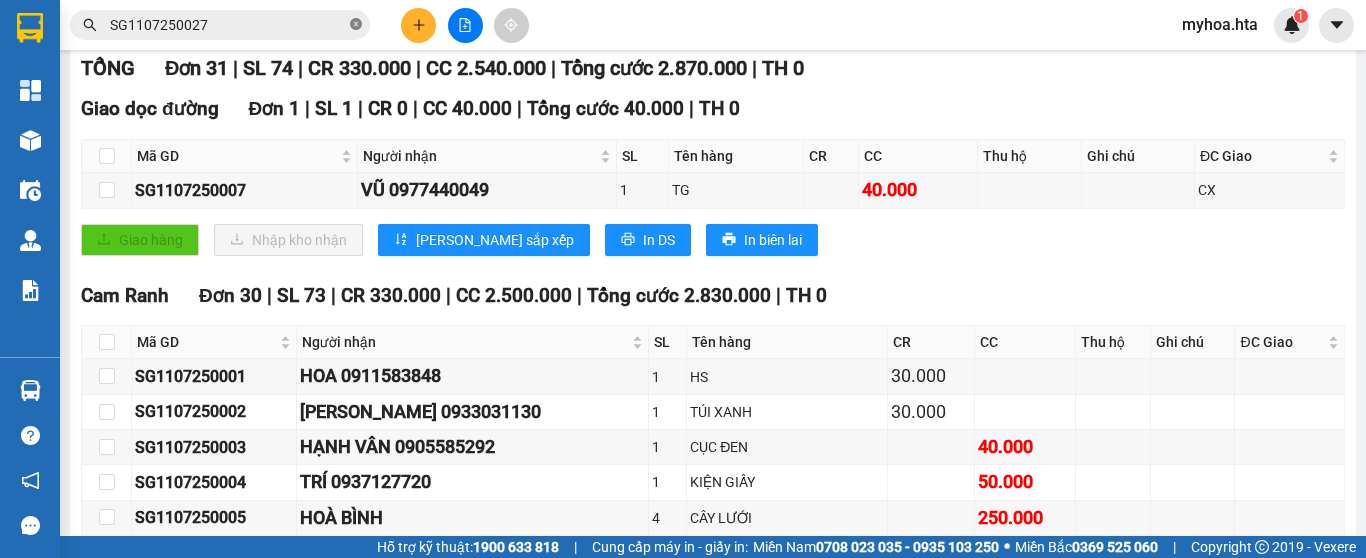 click 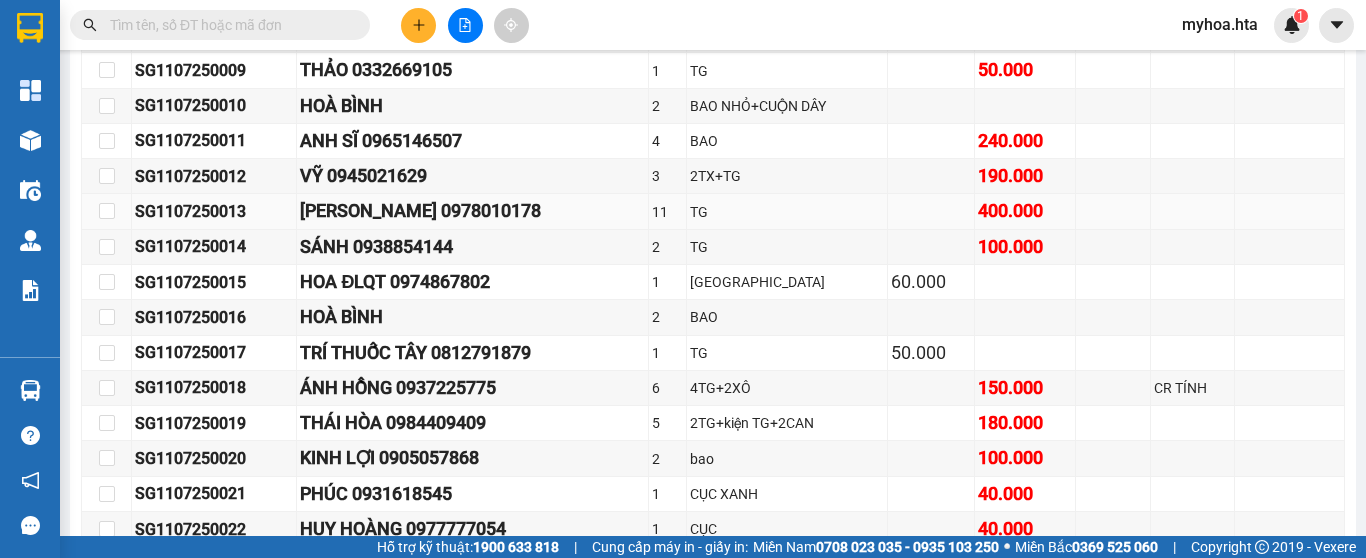 scroll, scrollTop: 964, scrollLeft: 0, axis: vertical 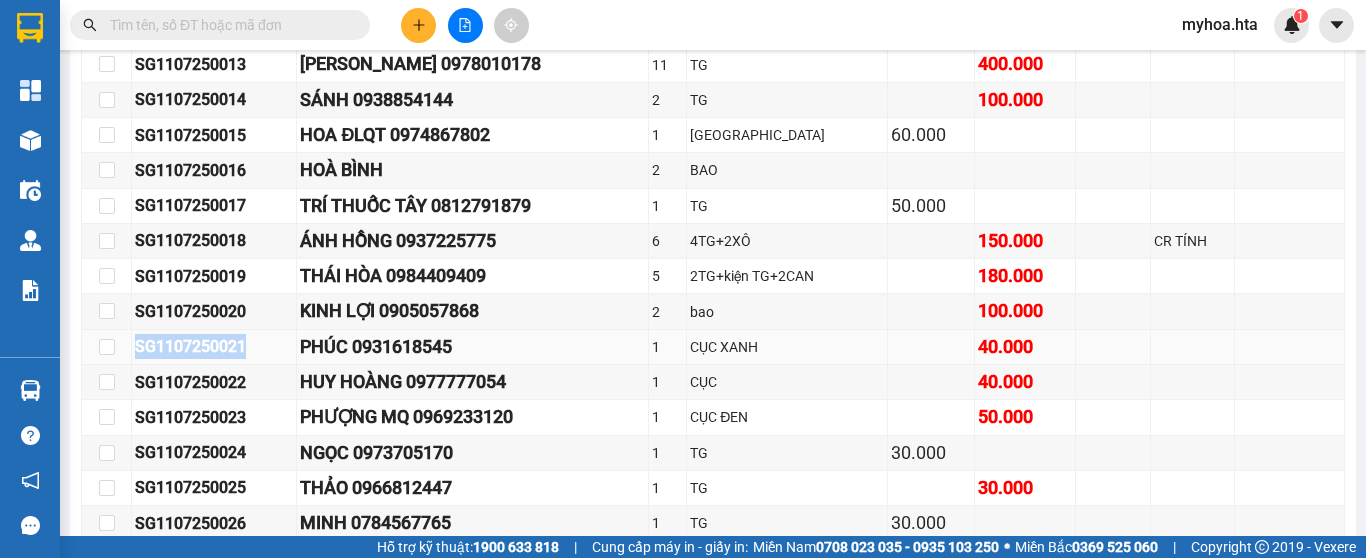 drag, startPoint x: 259, startPoint y: 363, endPoint x: 128, endPoint y: 365, distance: 131.01526 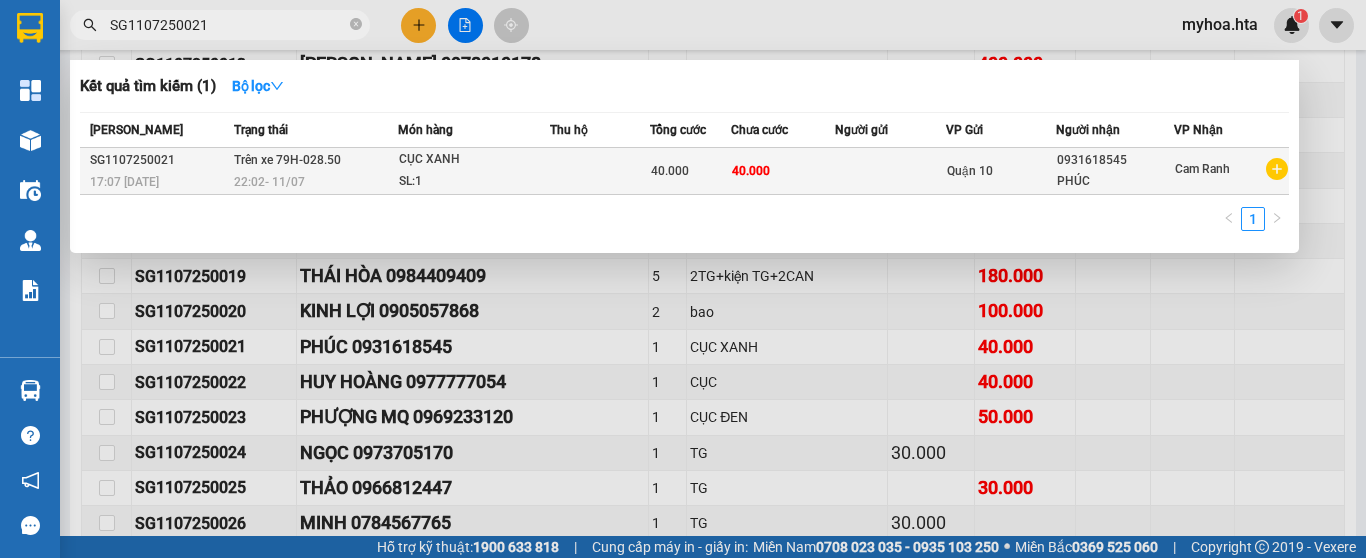 type on "SG1107250021" 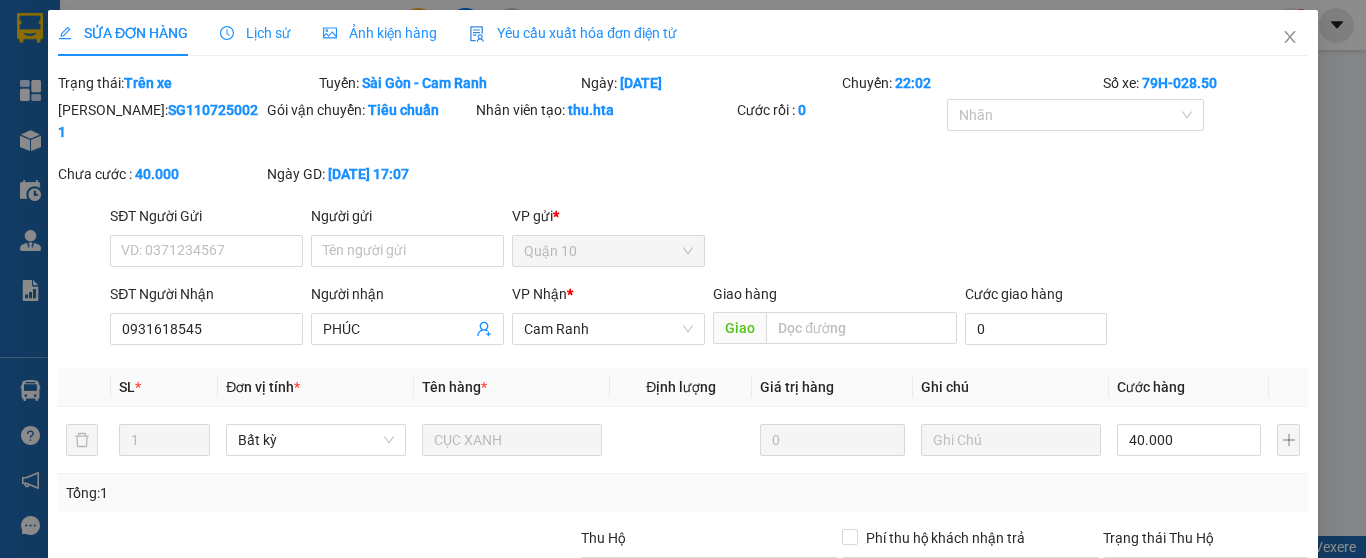 type on "0931618545" 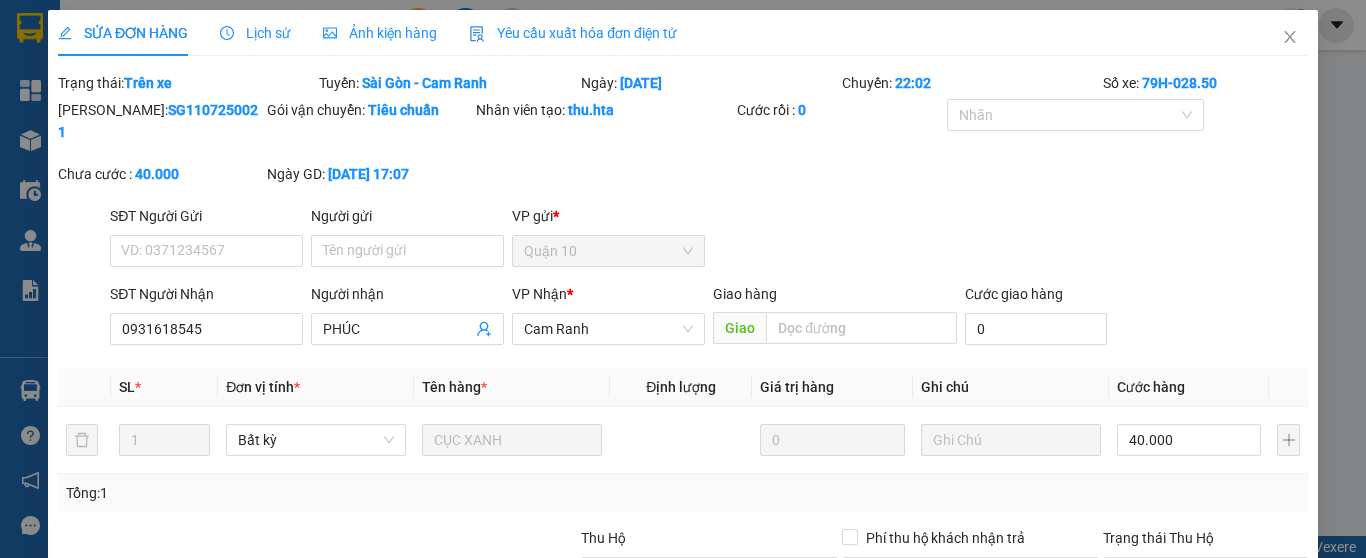 type on "PHÚC" 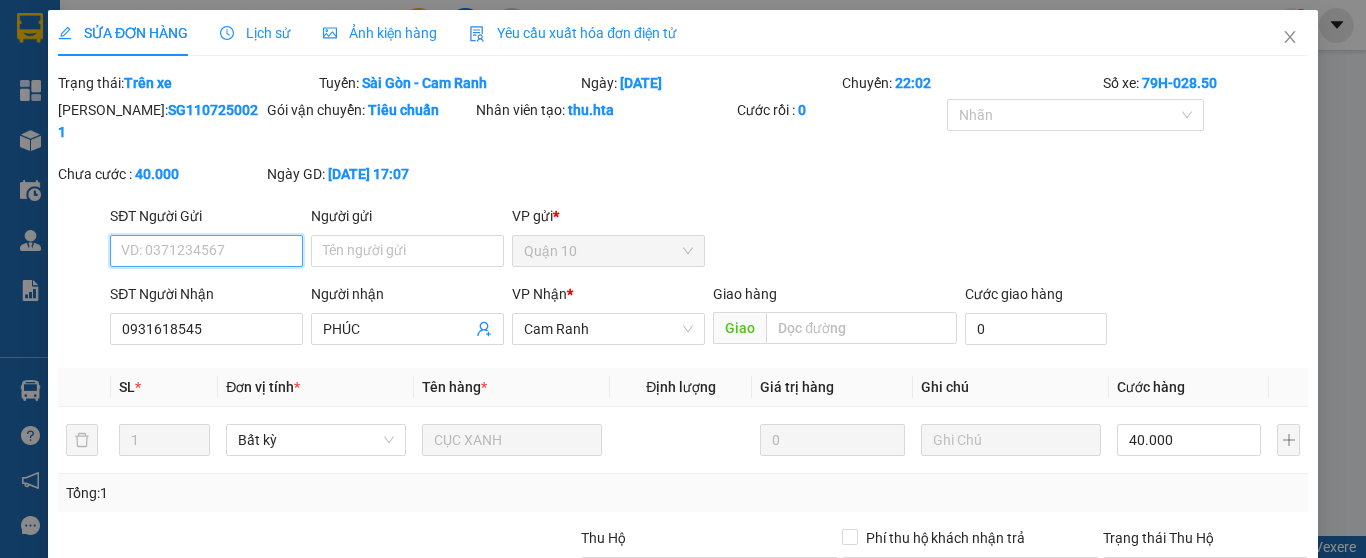 scroll, scrollTop: 0, scrollLeft: 0, axis: both 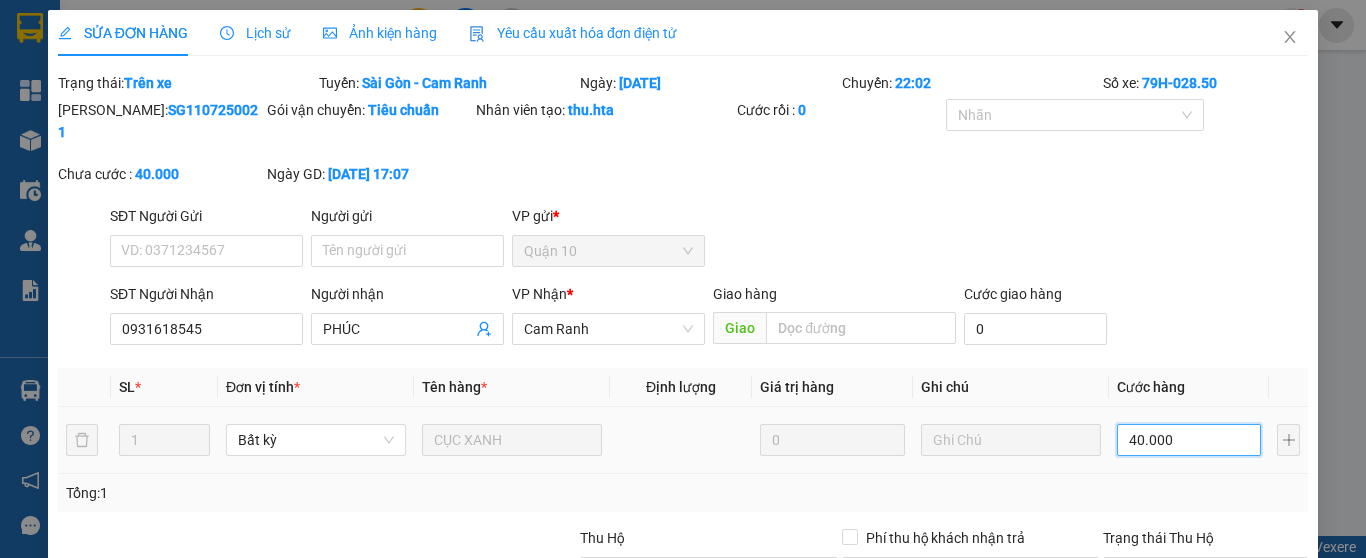 click on "40.000" at bounding box center (1189, 440) 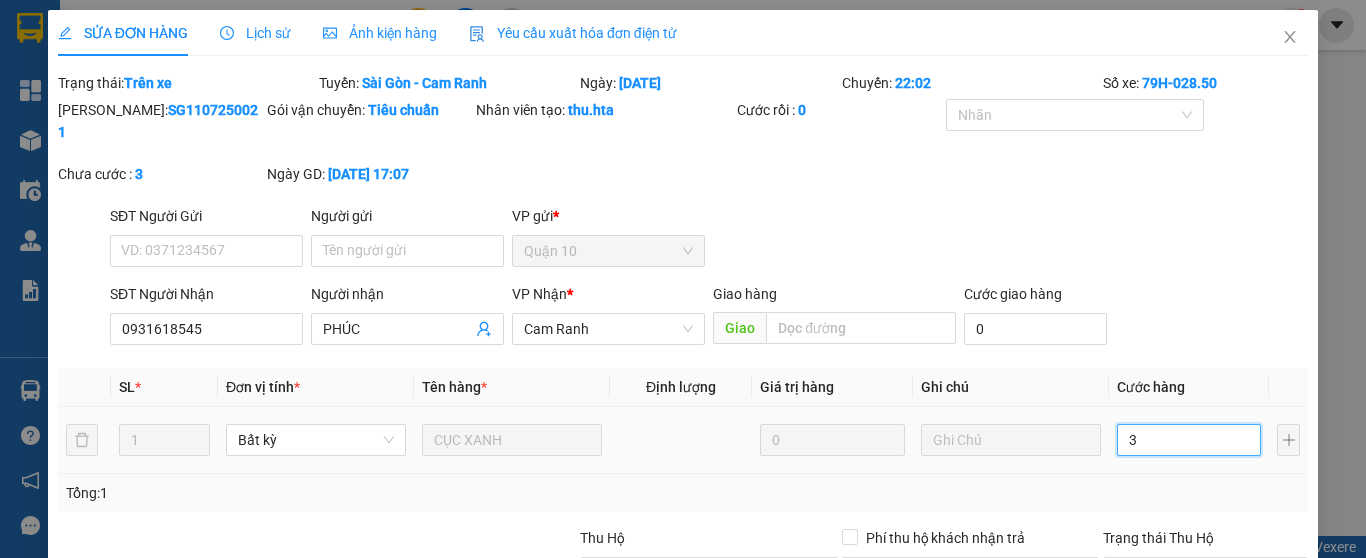 type on "30" 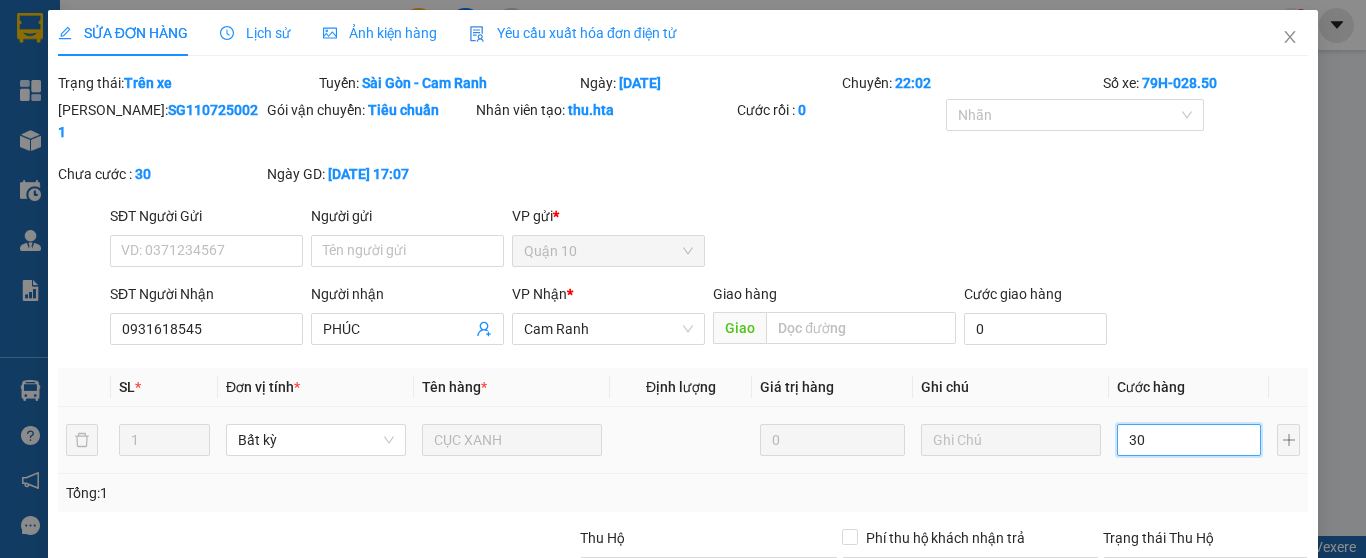 type on "30" 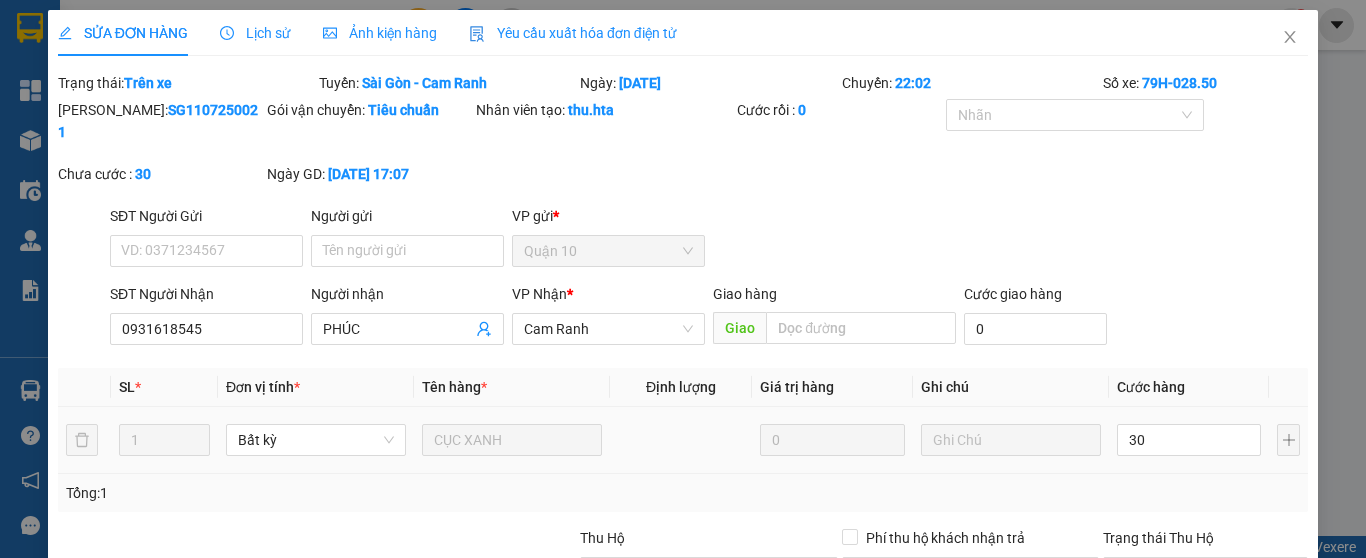 type on "30.000" 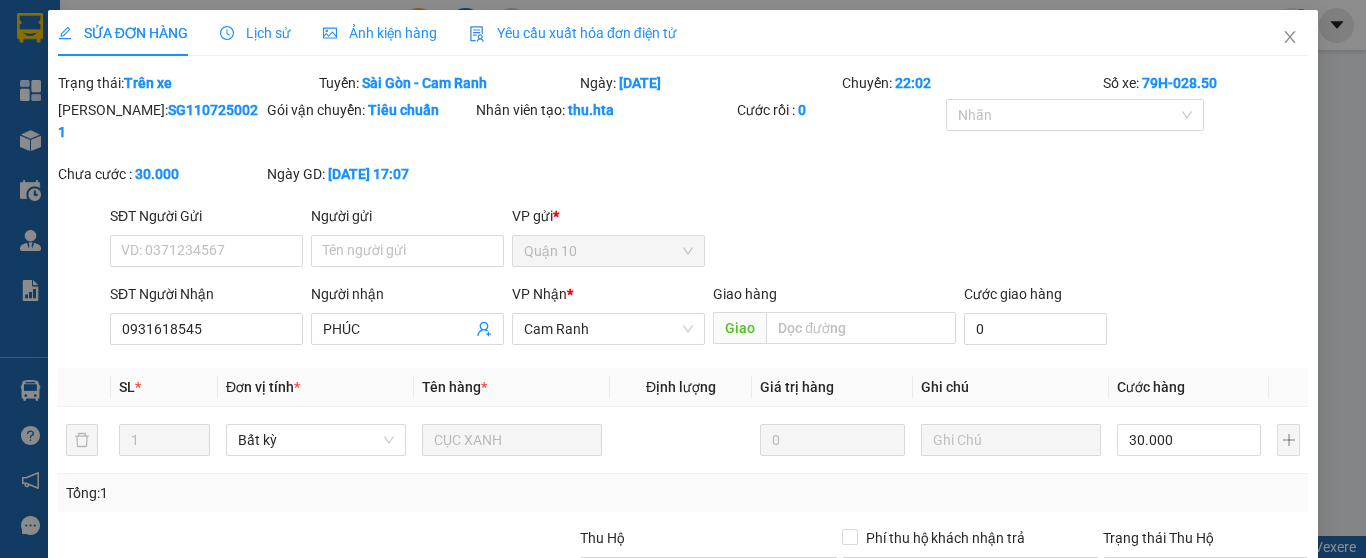 click on "Tổng:  1" at bounding box center [683, 493] 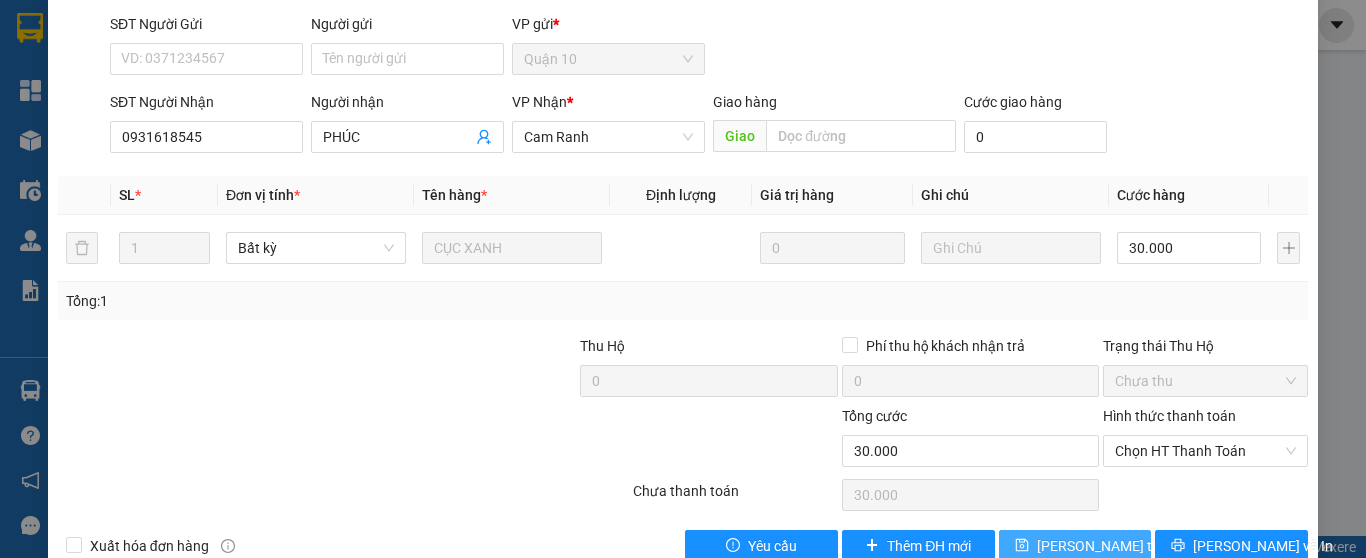 scroll, scrollTop: 200, scrollLeft: 0, axis: vertical 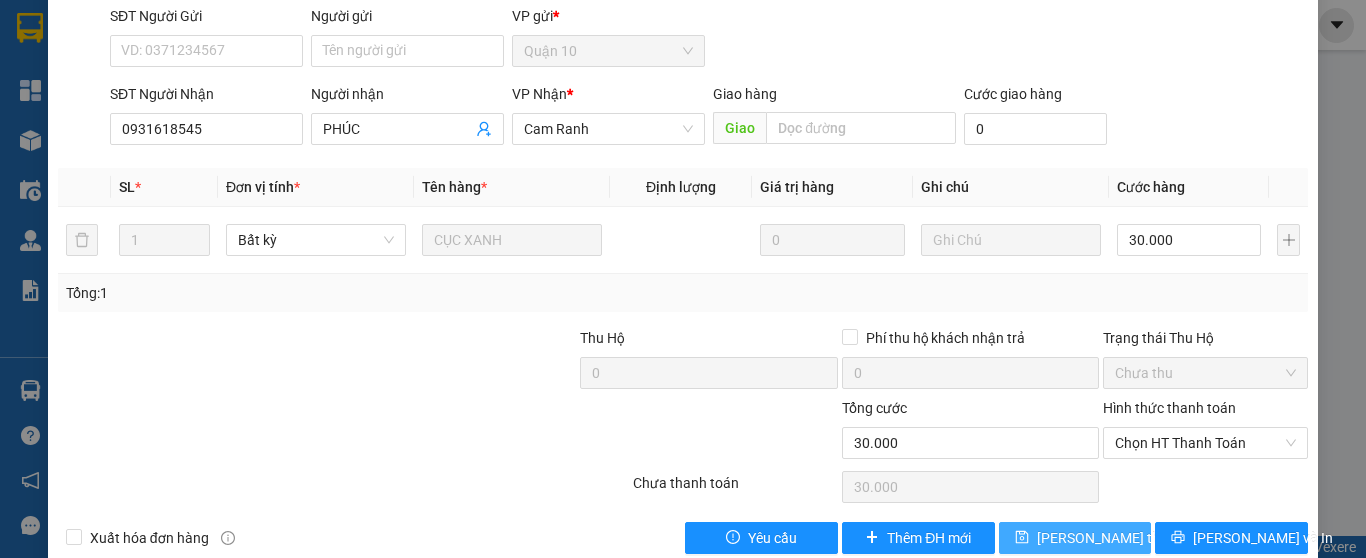 click on "[PERSON_NAME] thay đổi" at bounding box center [1117, 538] 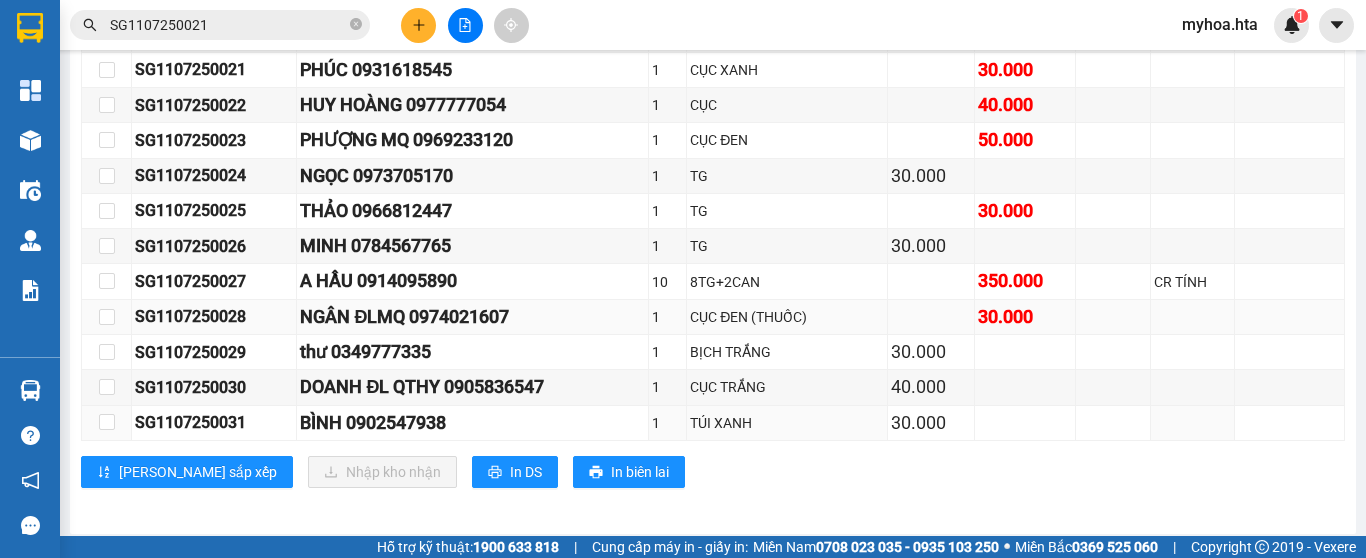 scroll, scrollTop: 1264, scrollLeft: 0, axis: vertical 